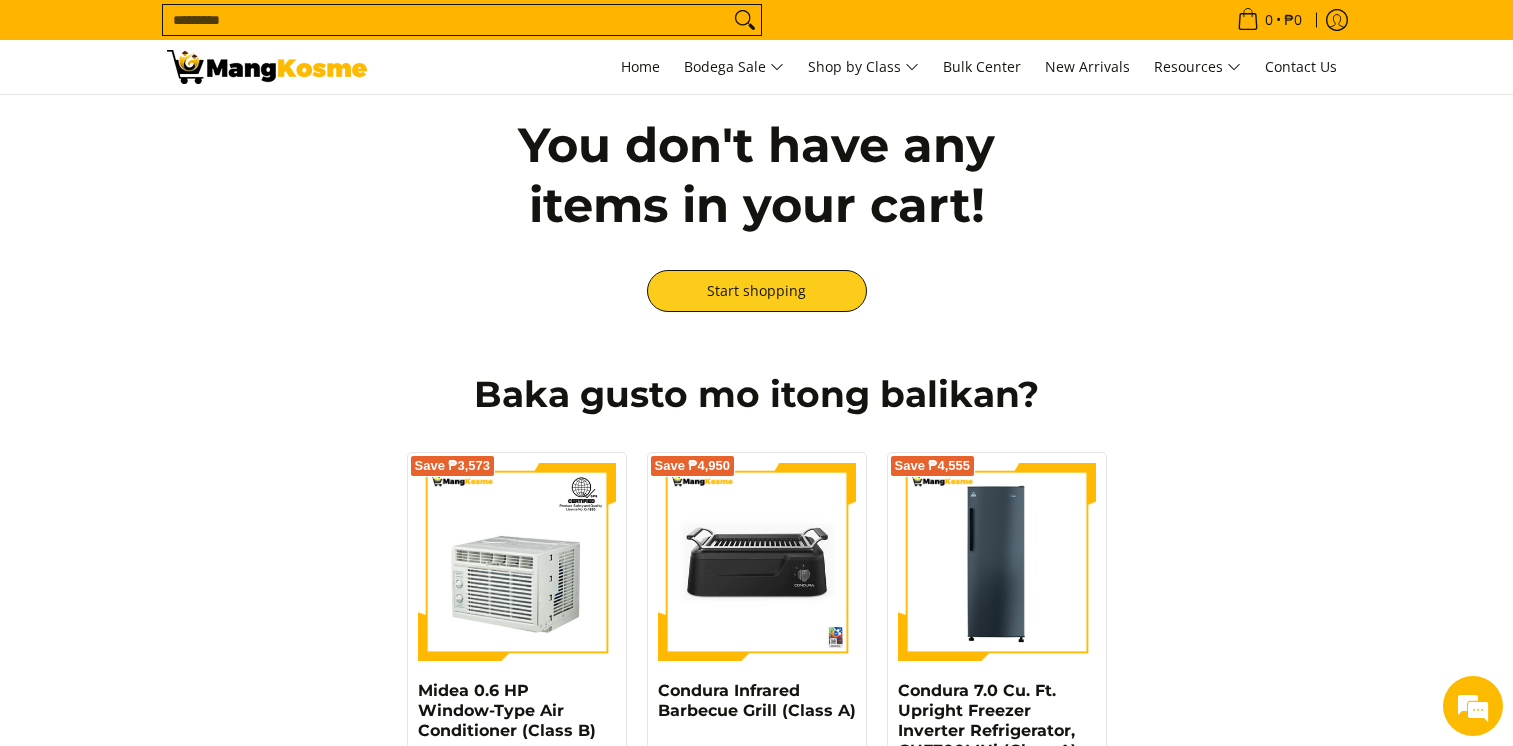 scroll, scrollTop: 0, scrollLeft: 0, axis: both 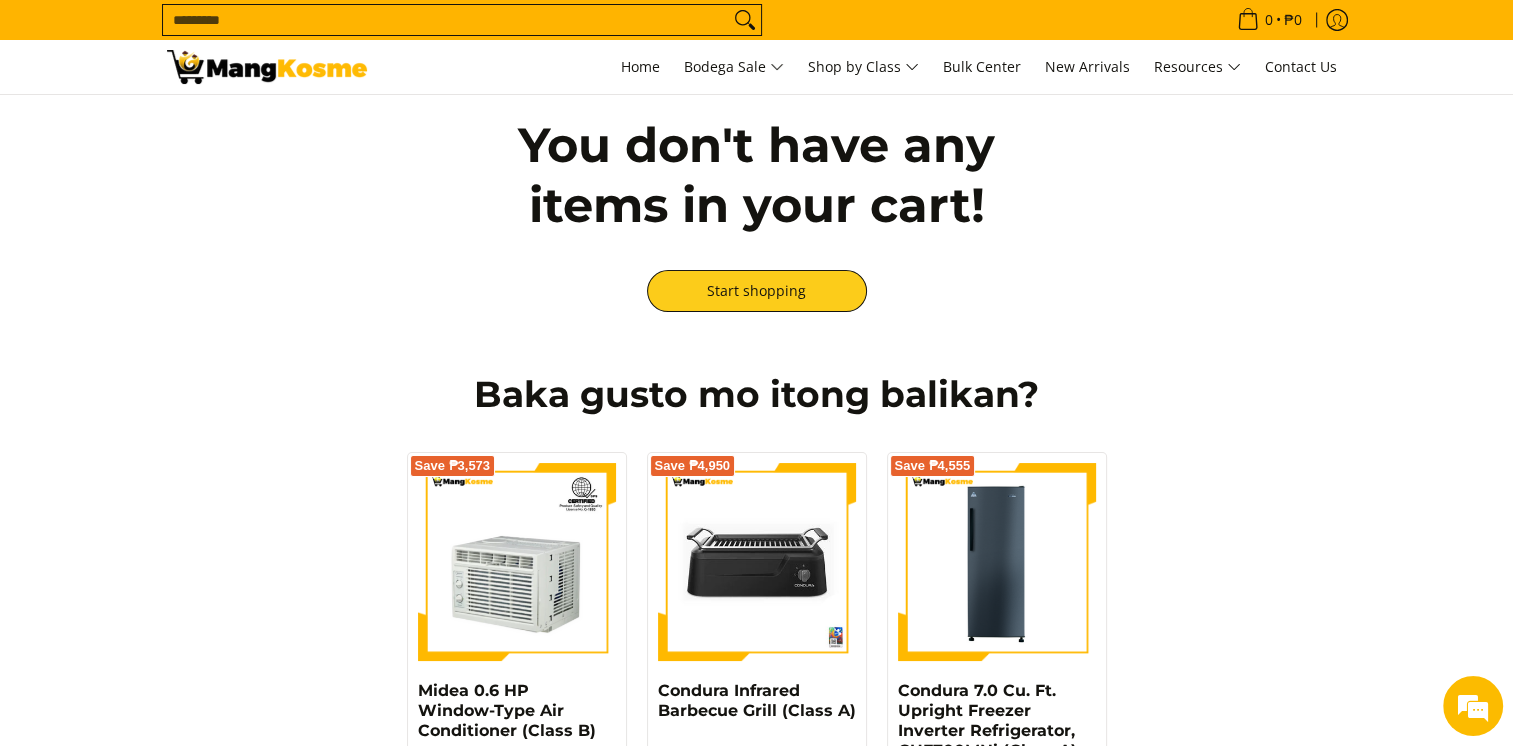 click at bounding box center [267, 67] 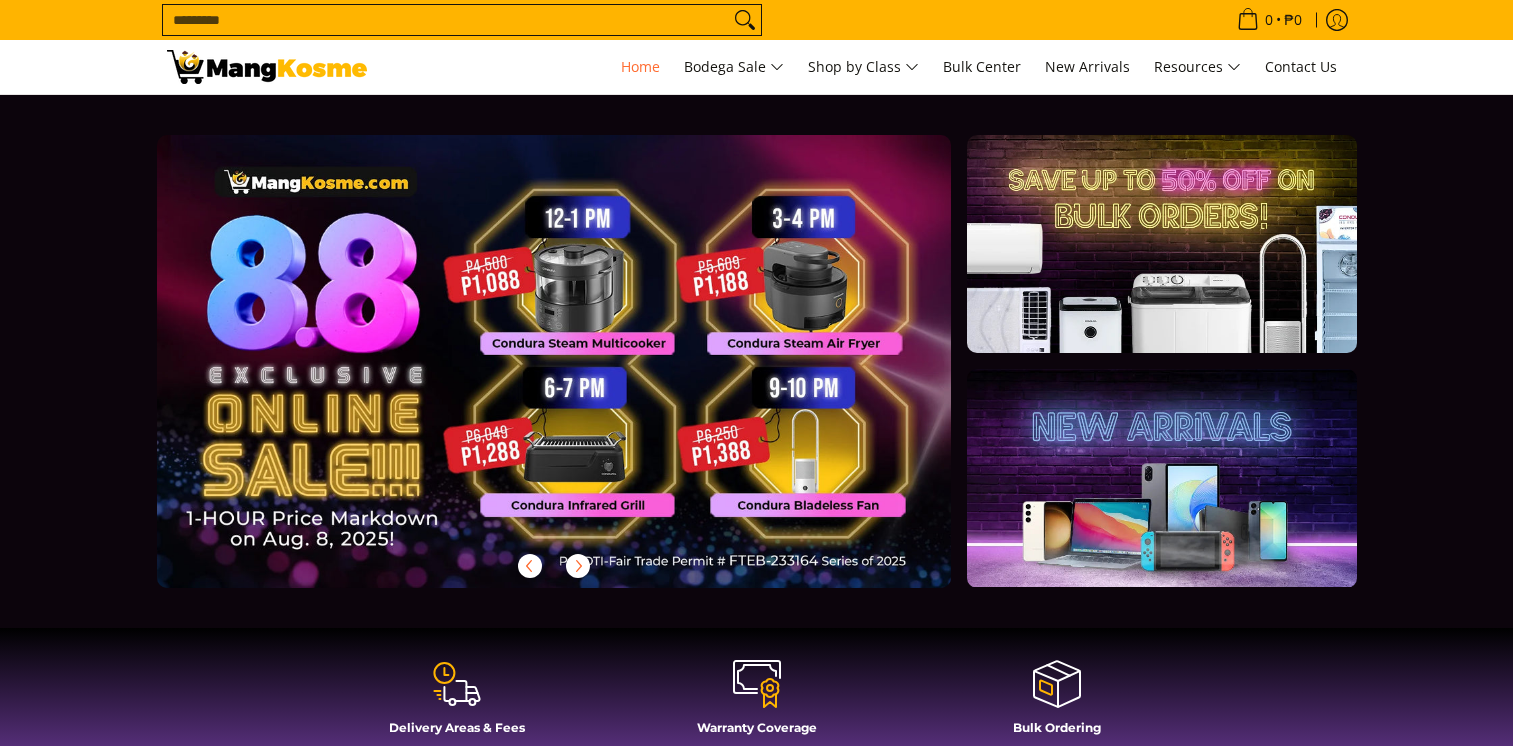 scroll, scrollTop: 0, scrollLeft: 0, axis: both 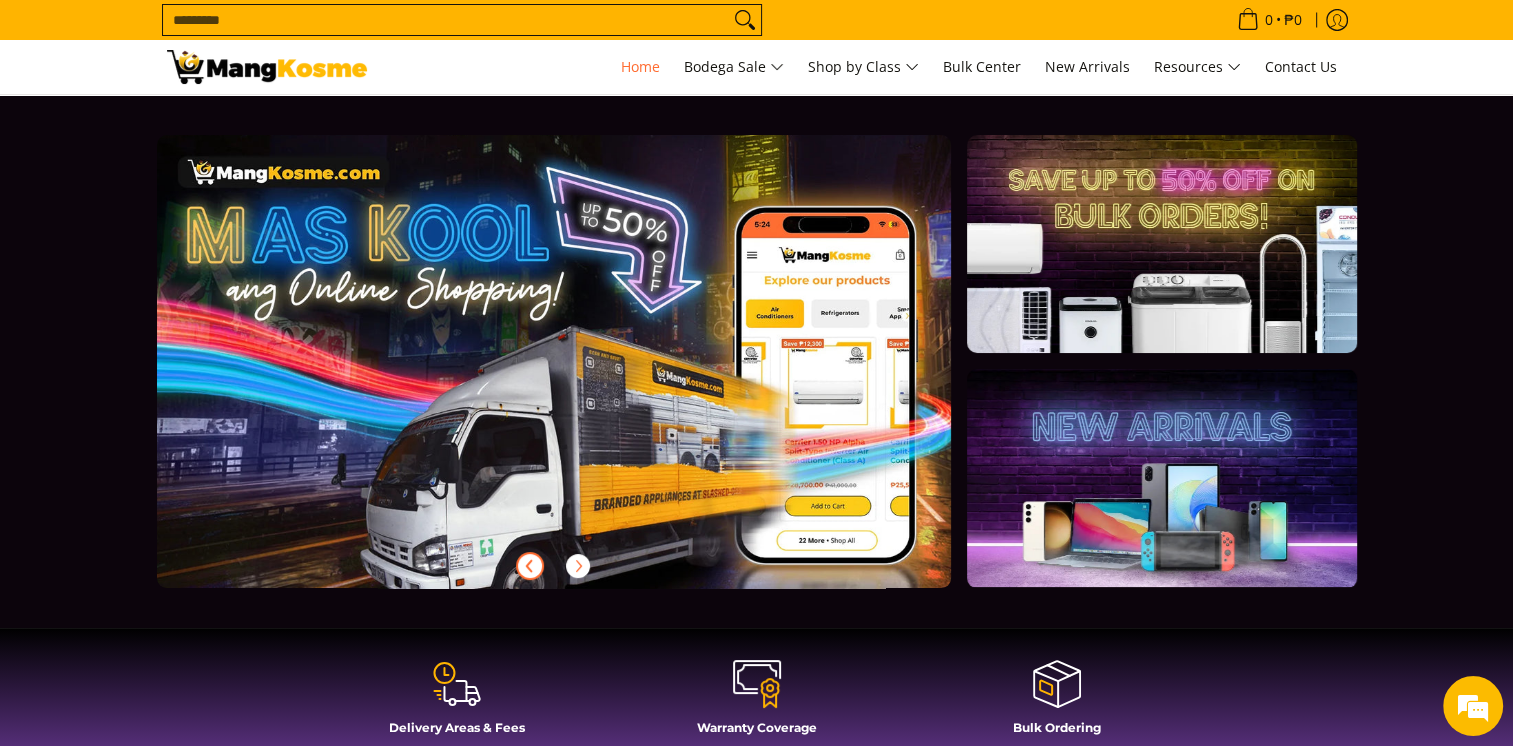 click 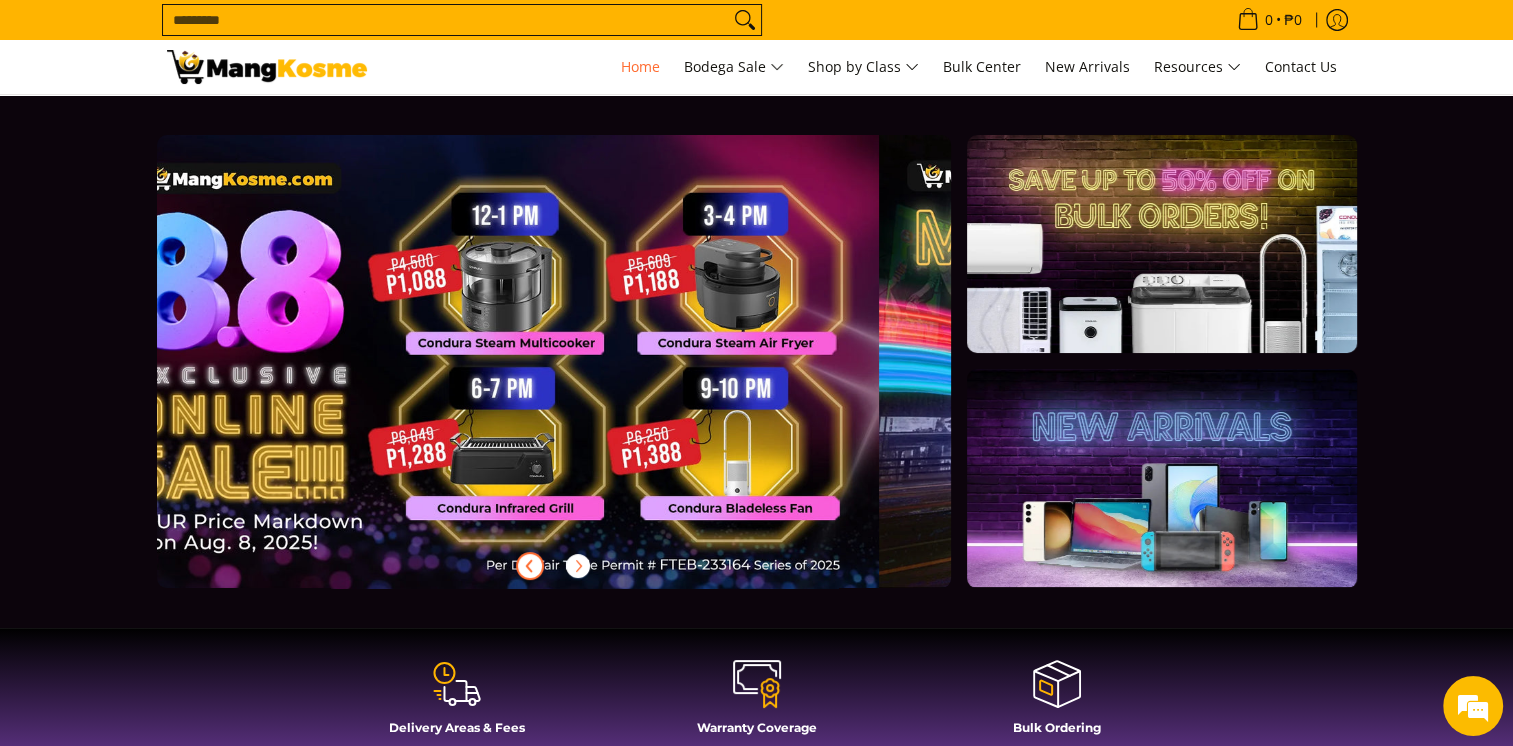 scroll, scrollTop: 0, scrollLeft: 0, axis: both 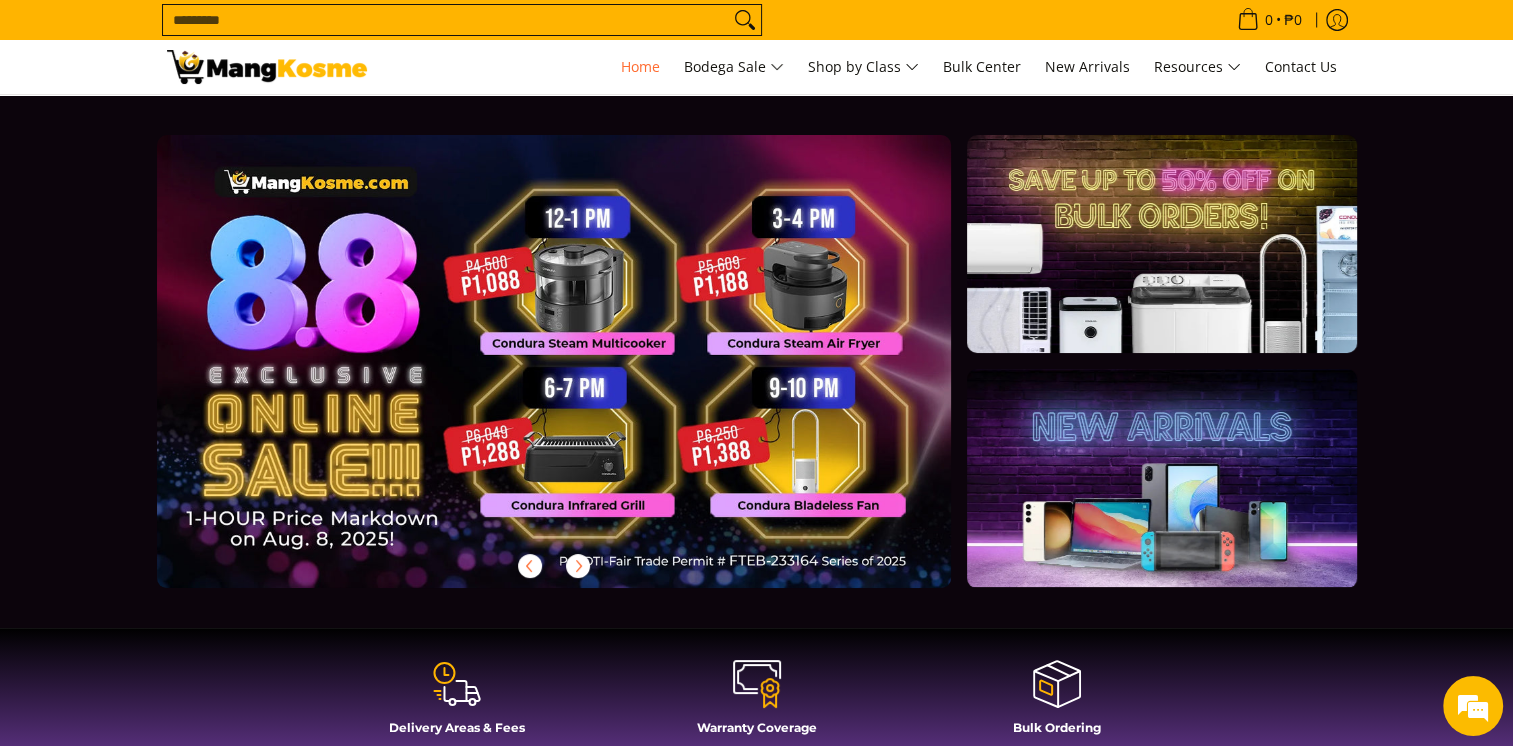 click at bounding box center [267, 67] 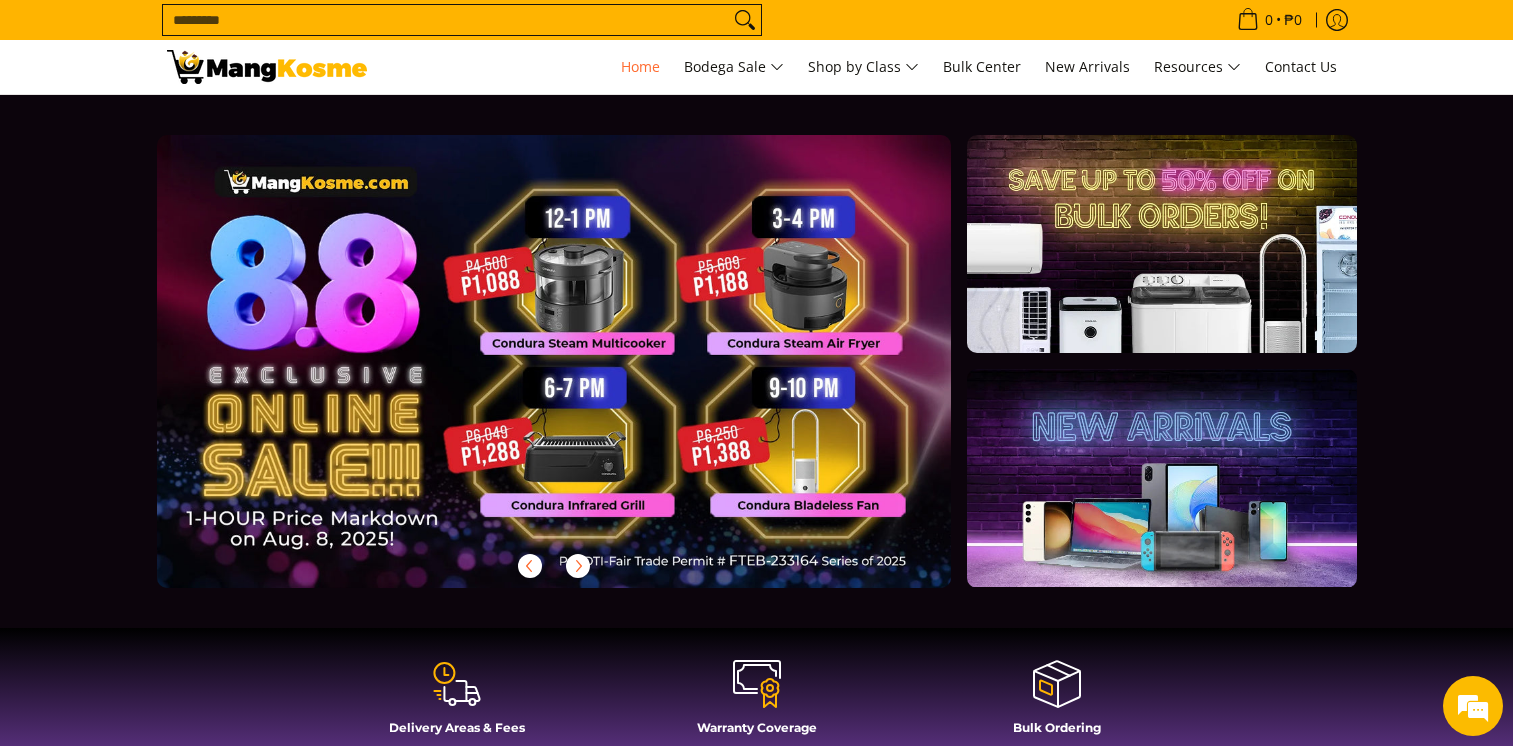 scroll, scrollTop: 0, scrollLeft: 0, axis: both 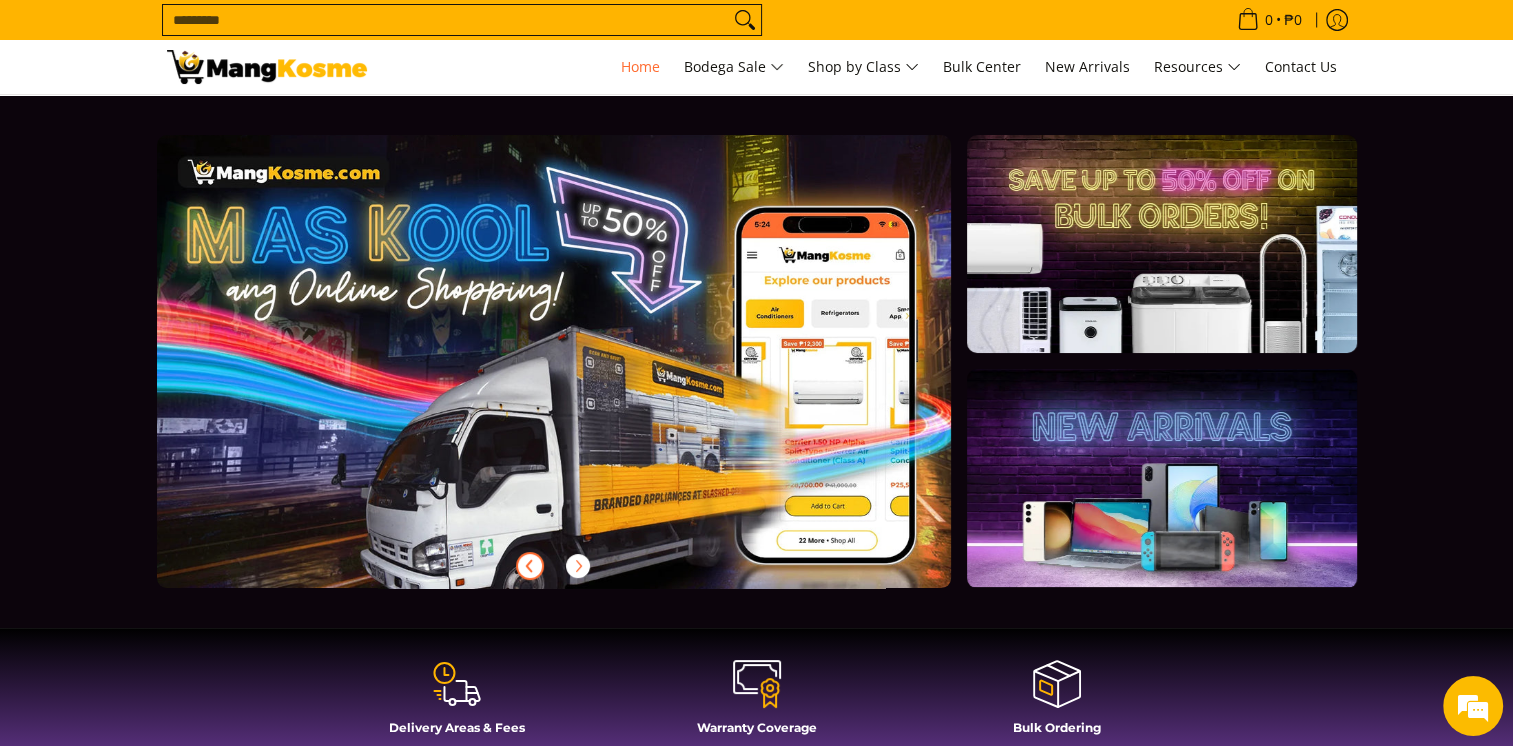 click at bounding box center [530, 566] 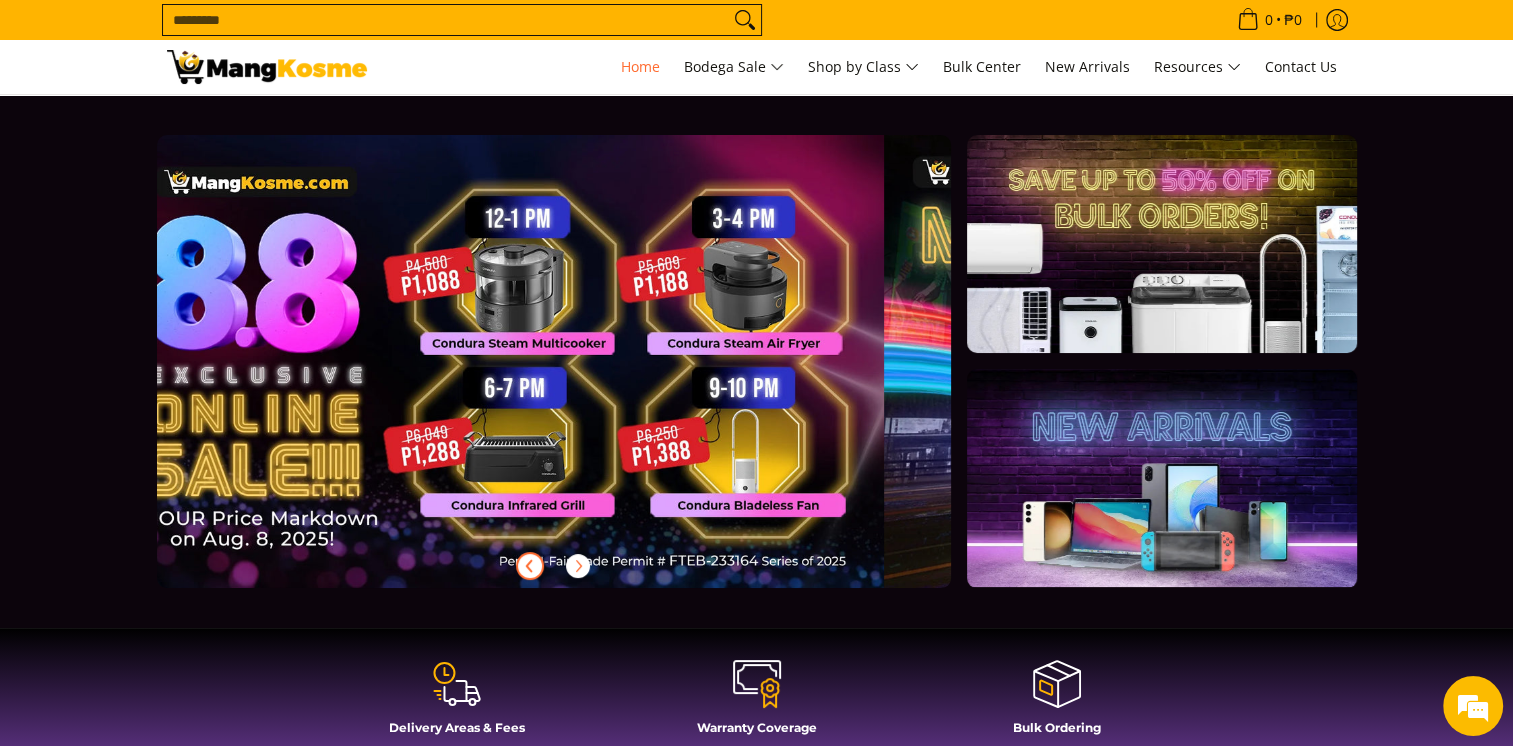 scroll, scrollTop: 0, scrollLeft: 0, axis: both 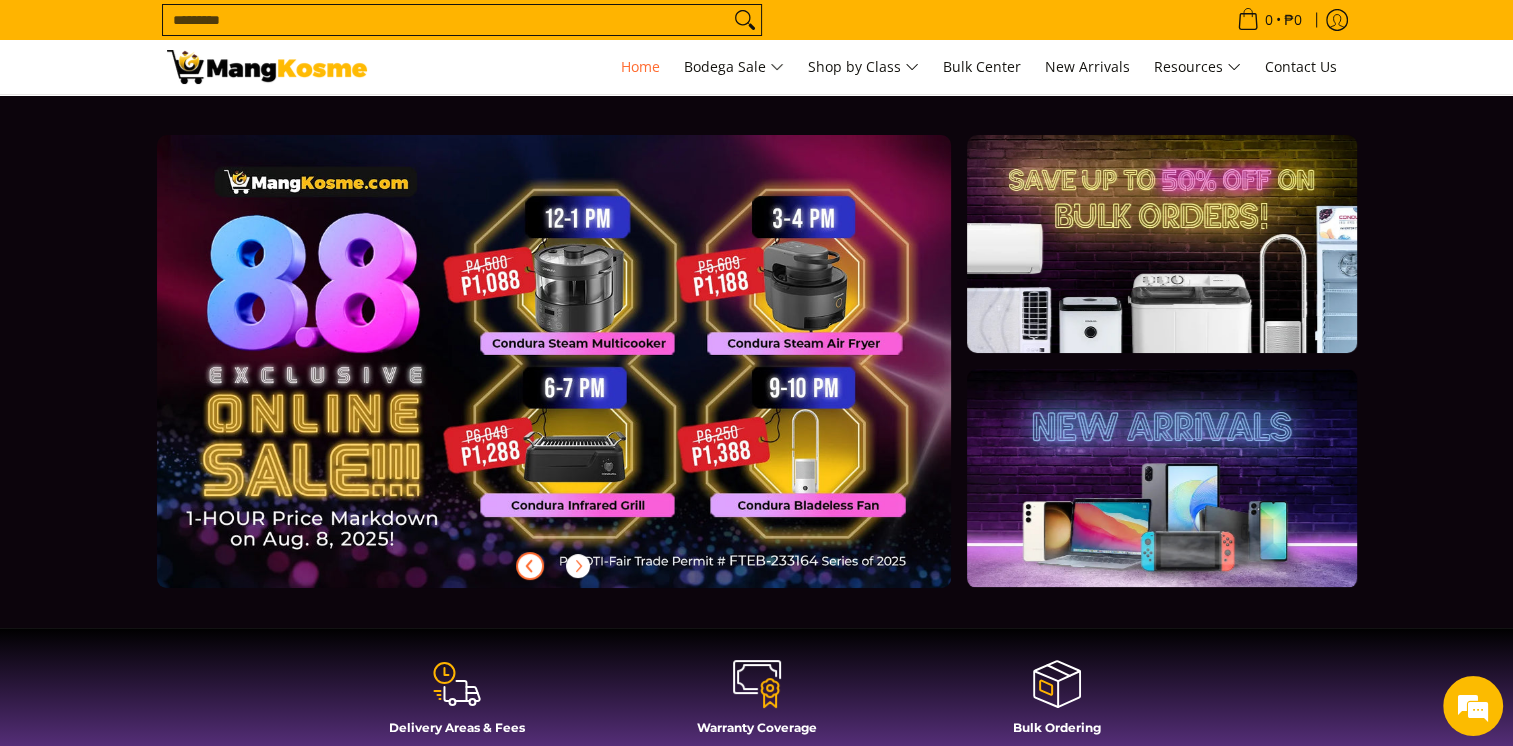 type 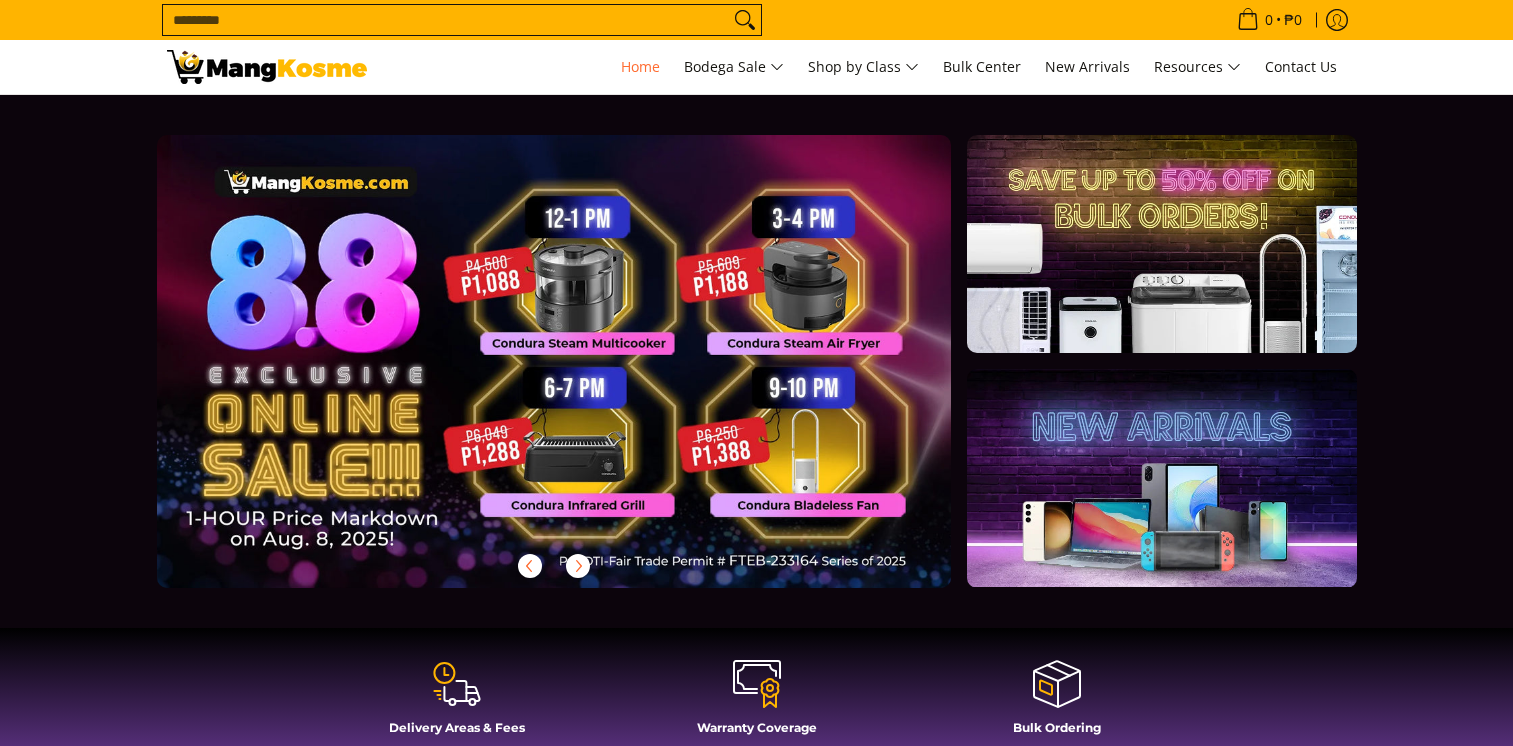 scroll, scrollTop: 0, scrollLeft: 0, axis: both 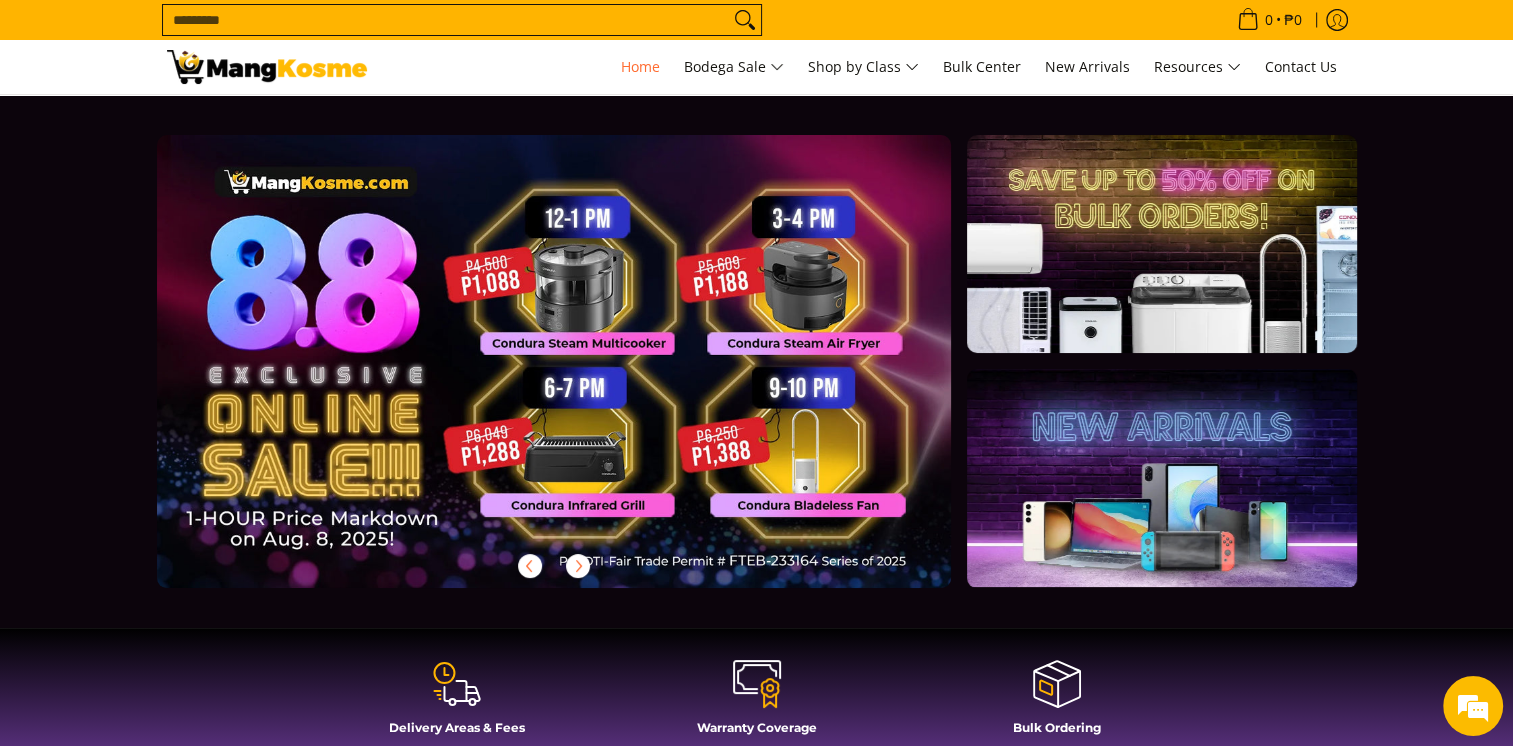 click at bounding box center (267, 67) 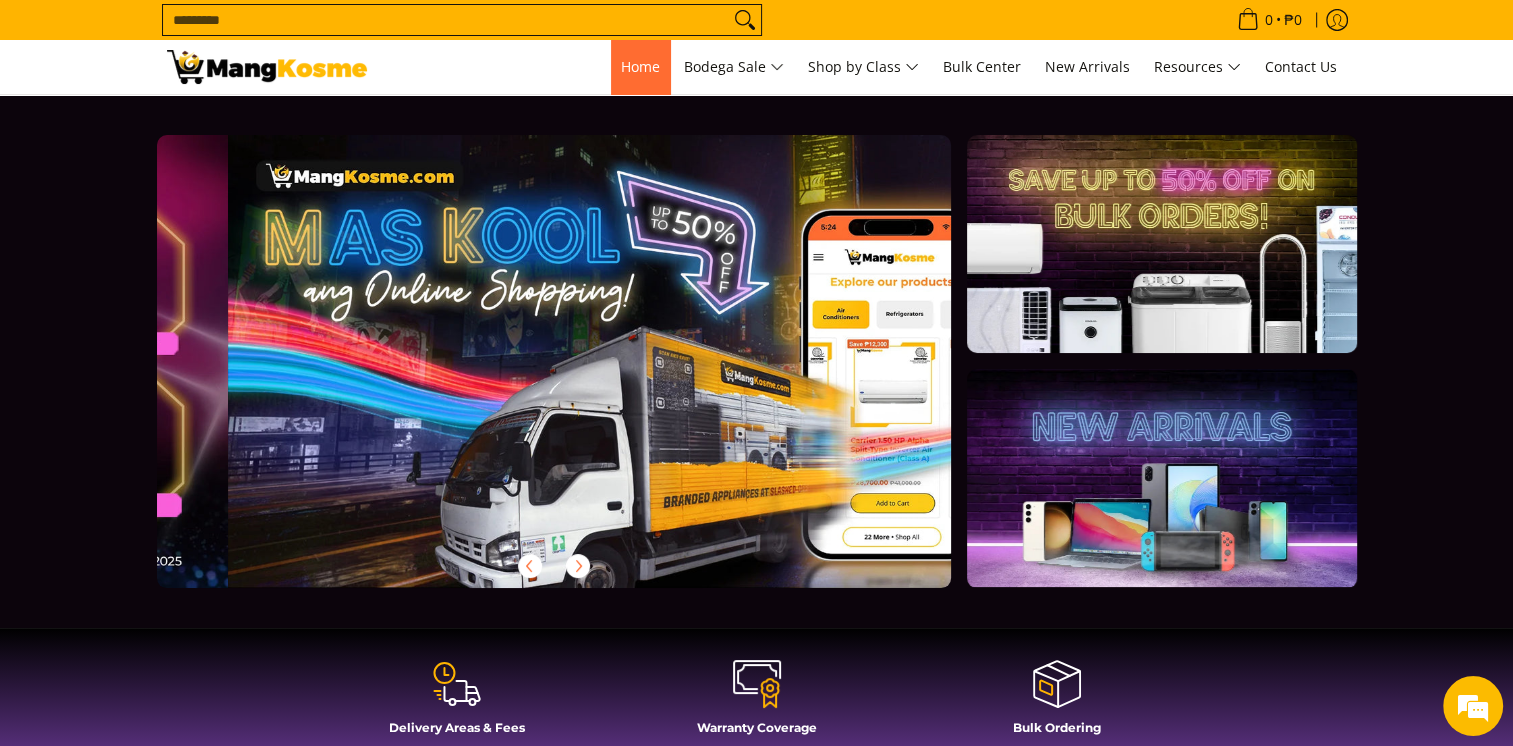 scroll, scrollTop: 0, scrollLeft: 795, axis: horizontal 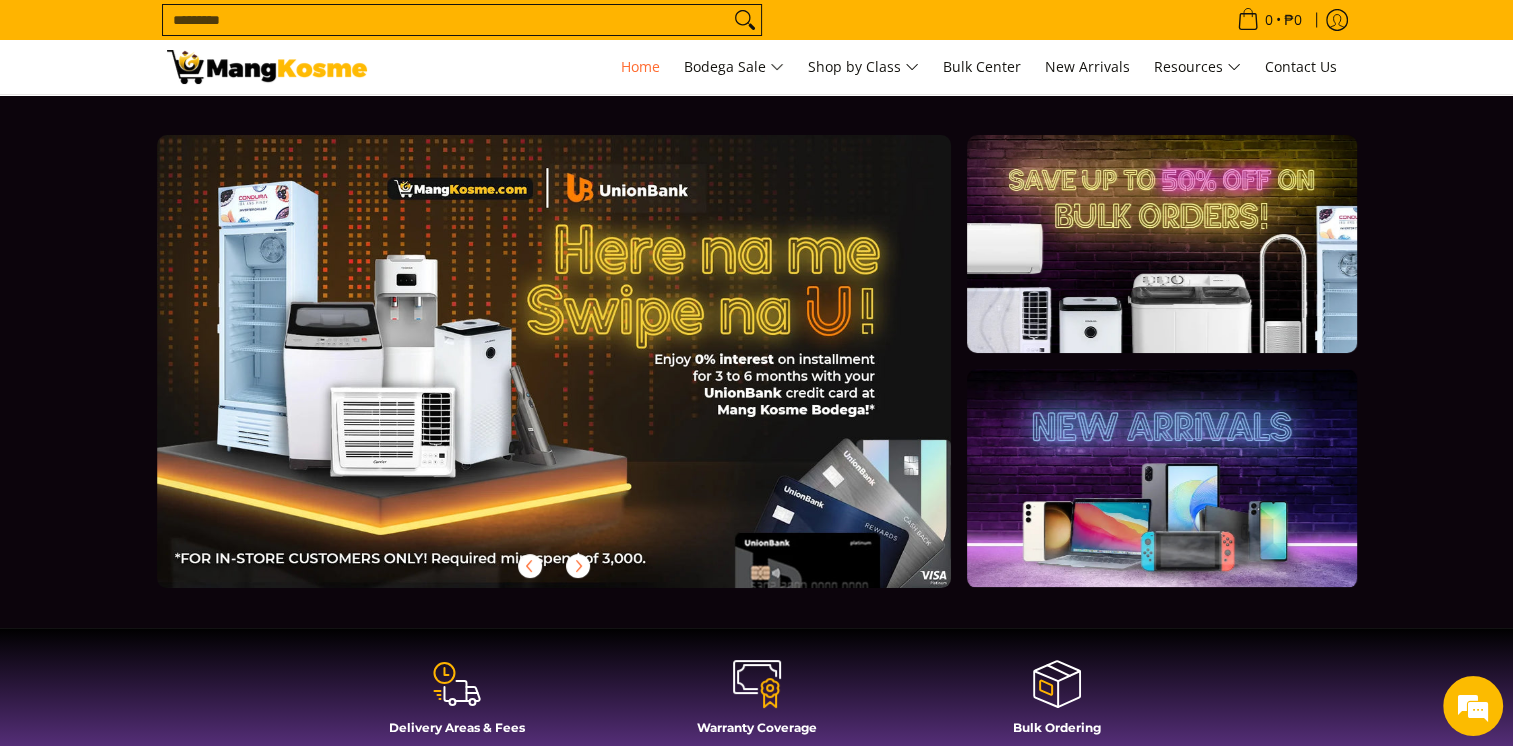click on "Search..." at bounding box center [446, 20] 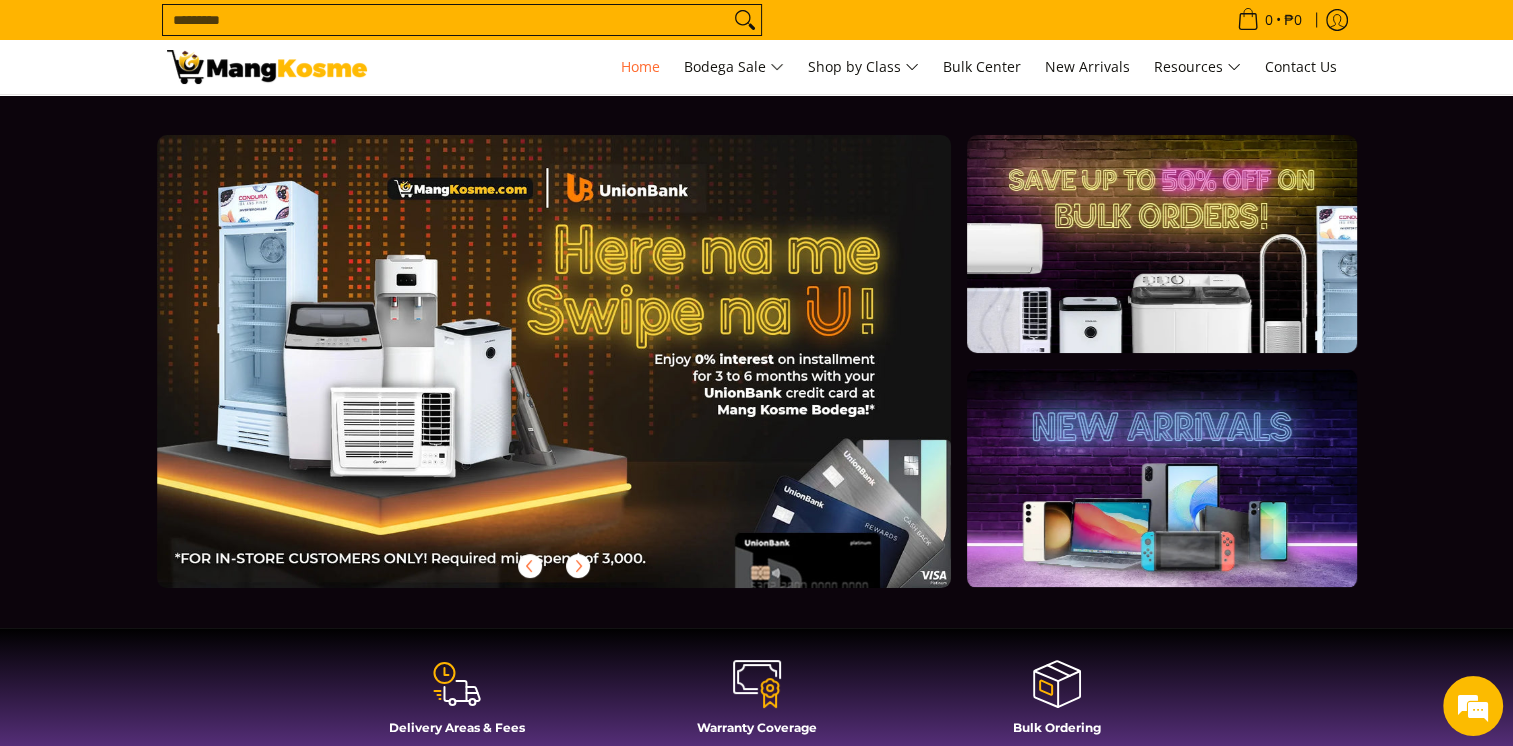 scroll, scrollTop: 0, scrollLeft: 1821, axis: horizontal 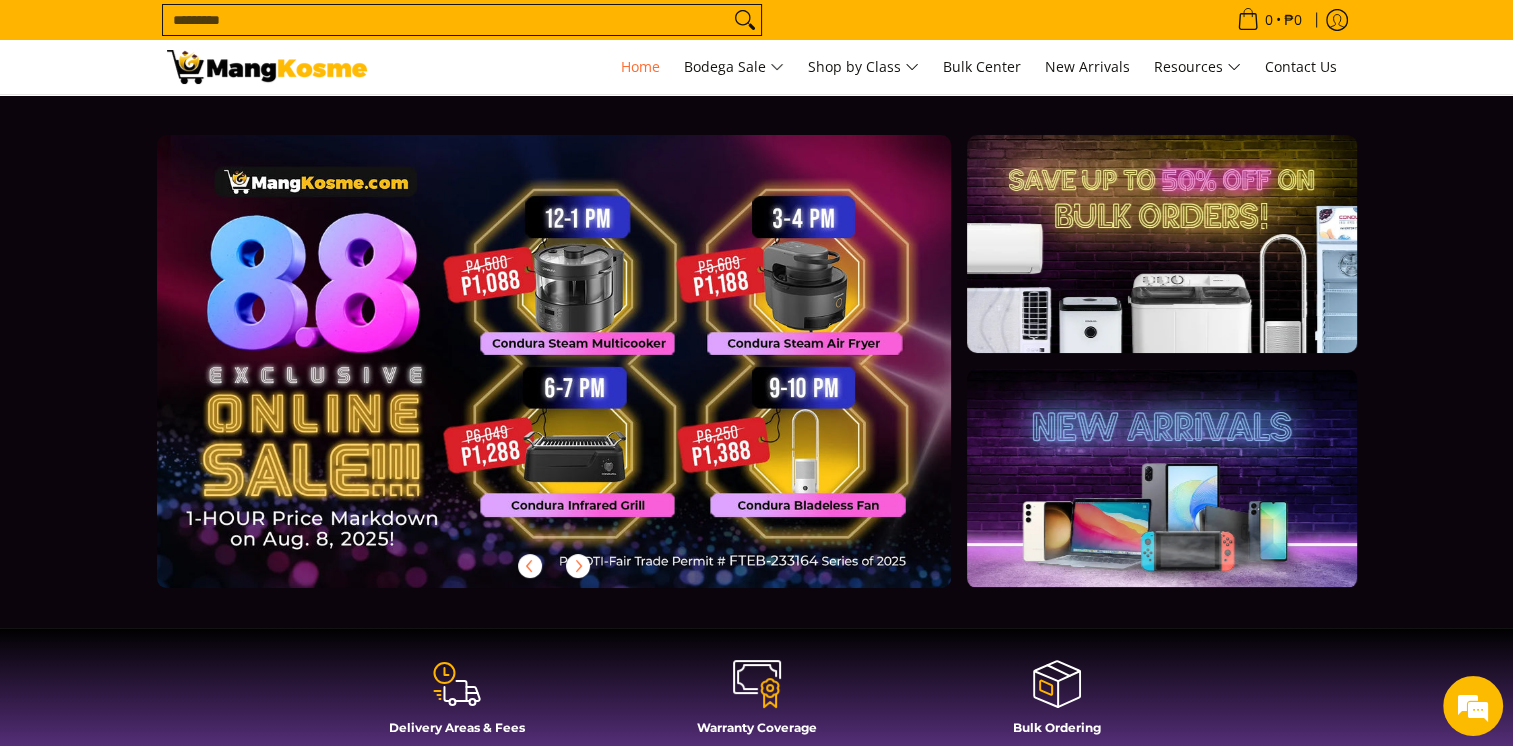 click on "Search..." at bounding box center [446, 20] 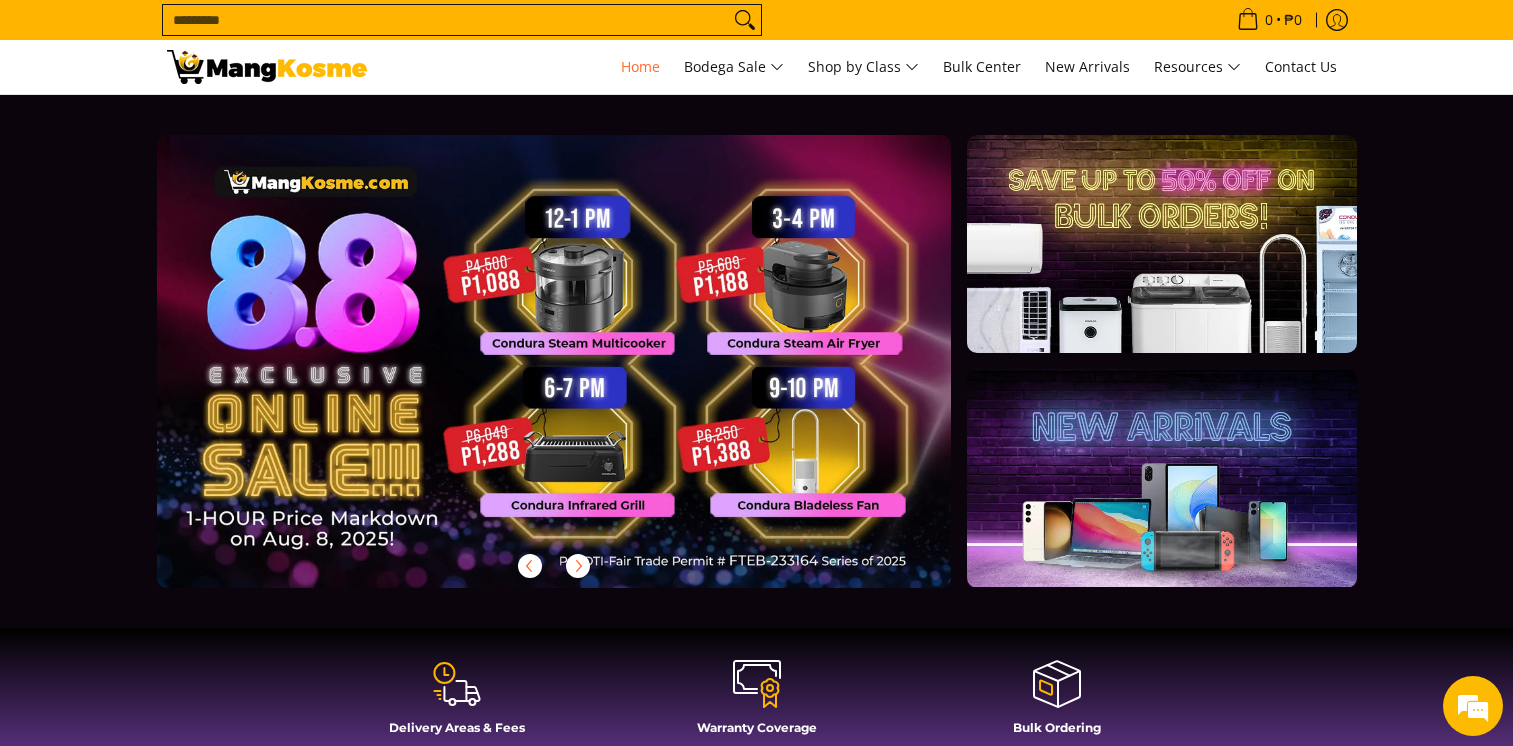 scroll, scrollTop: 0, scrollLeft: 0, axis: both 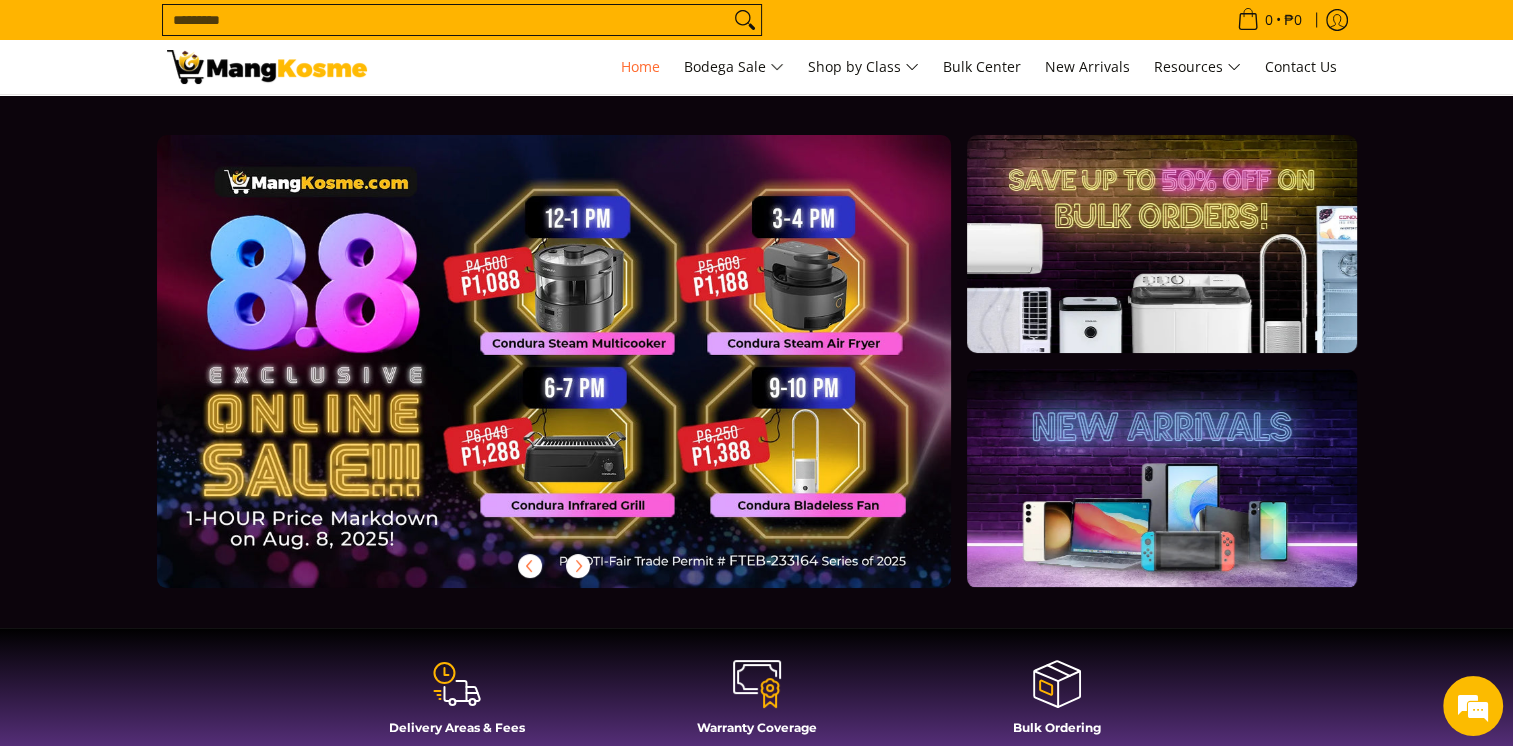 click on "Search..." at bounding box center [446, 20] 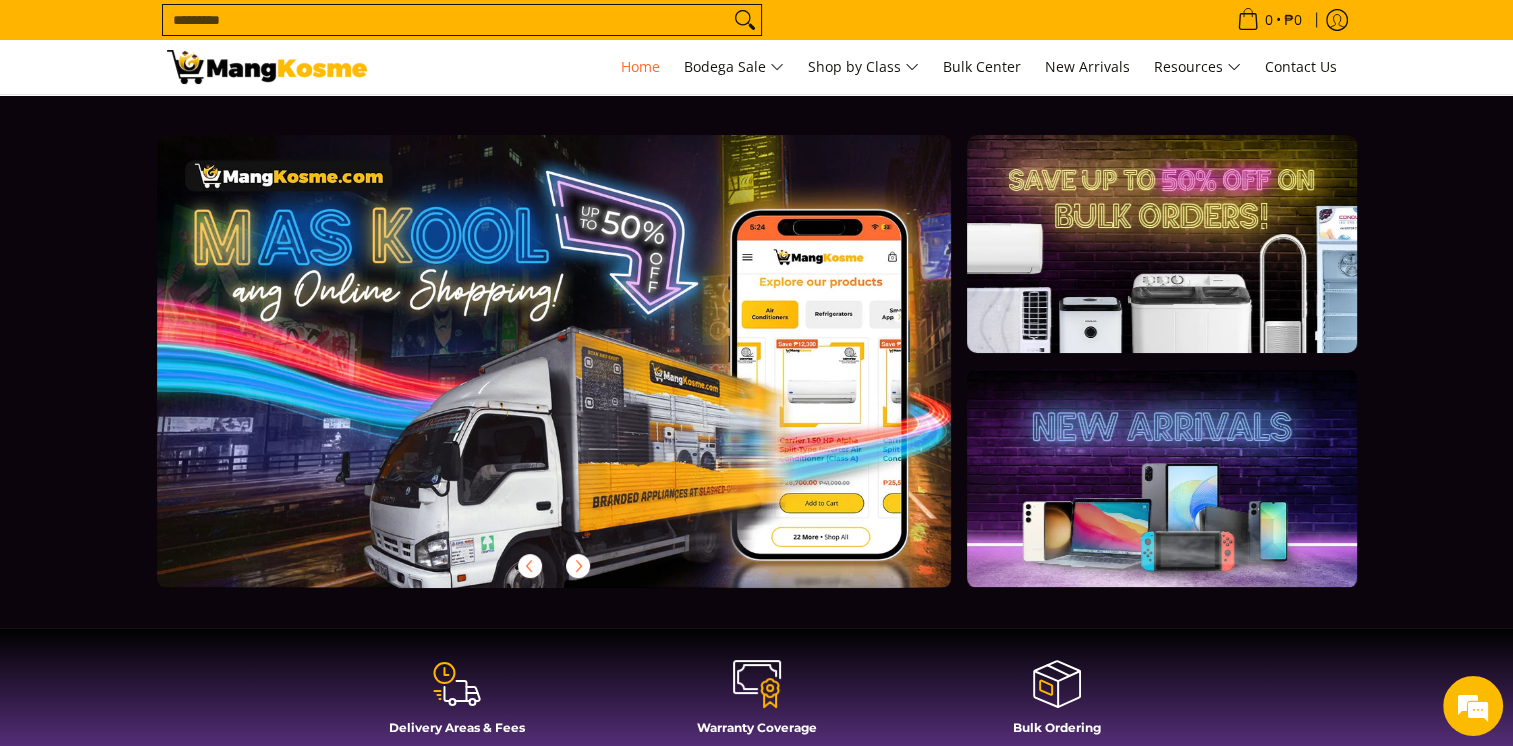 scroll, scrollTop: 0, scrollLeft: 795, axis: horizontal 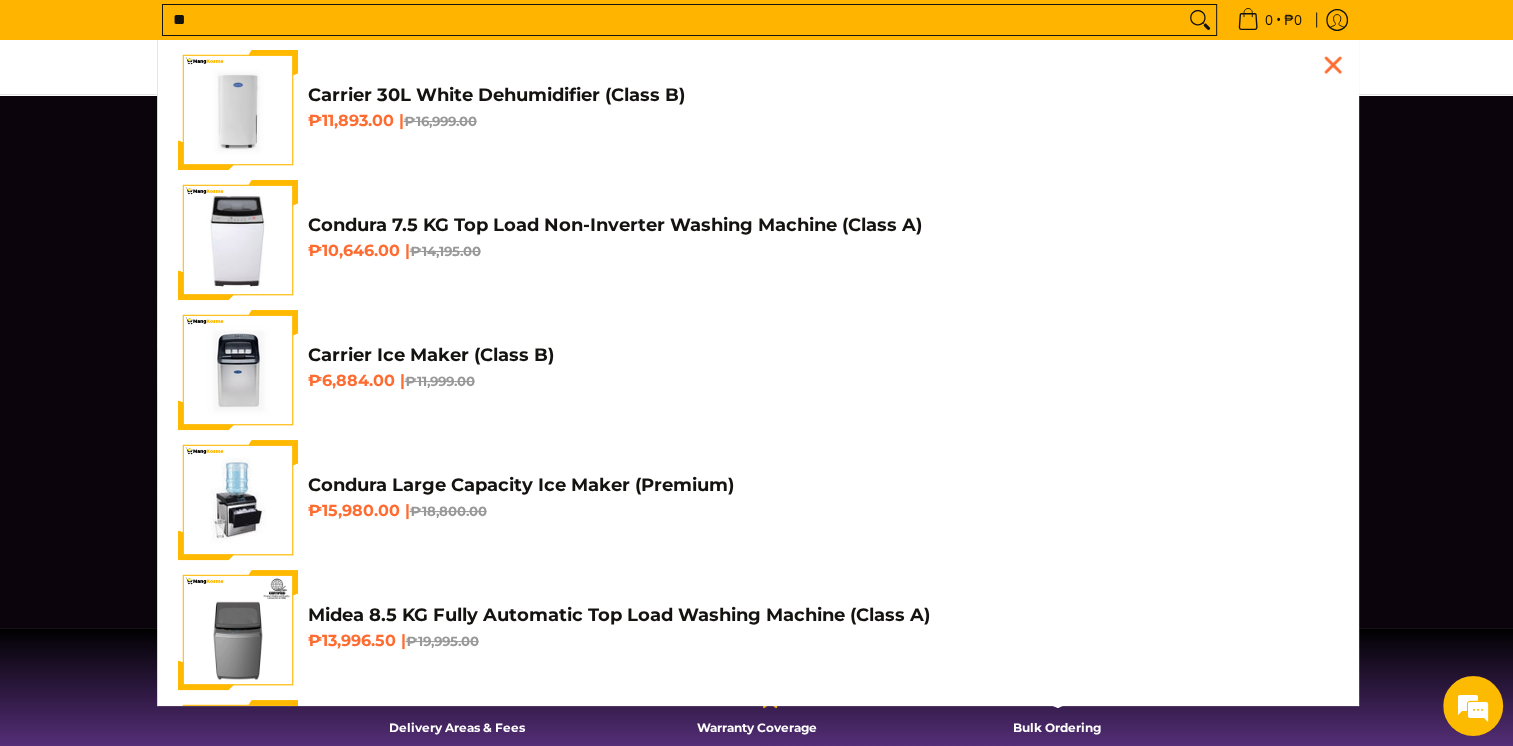 type on "*" 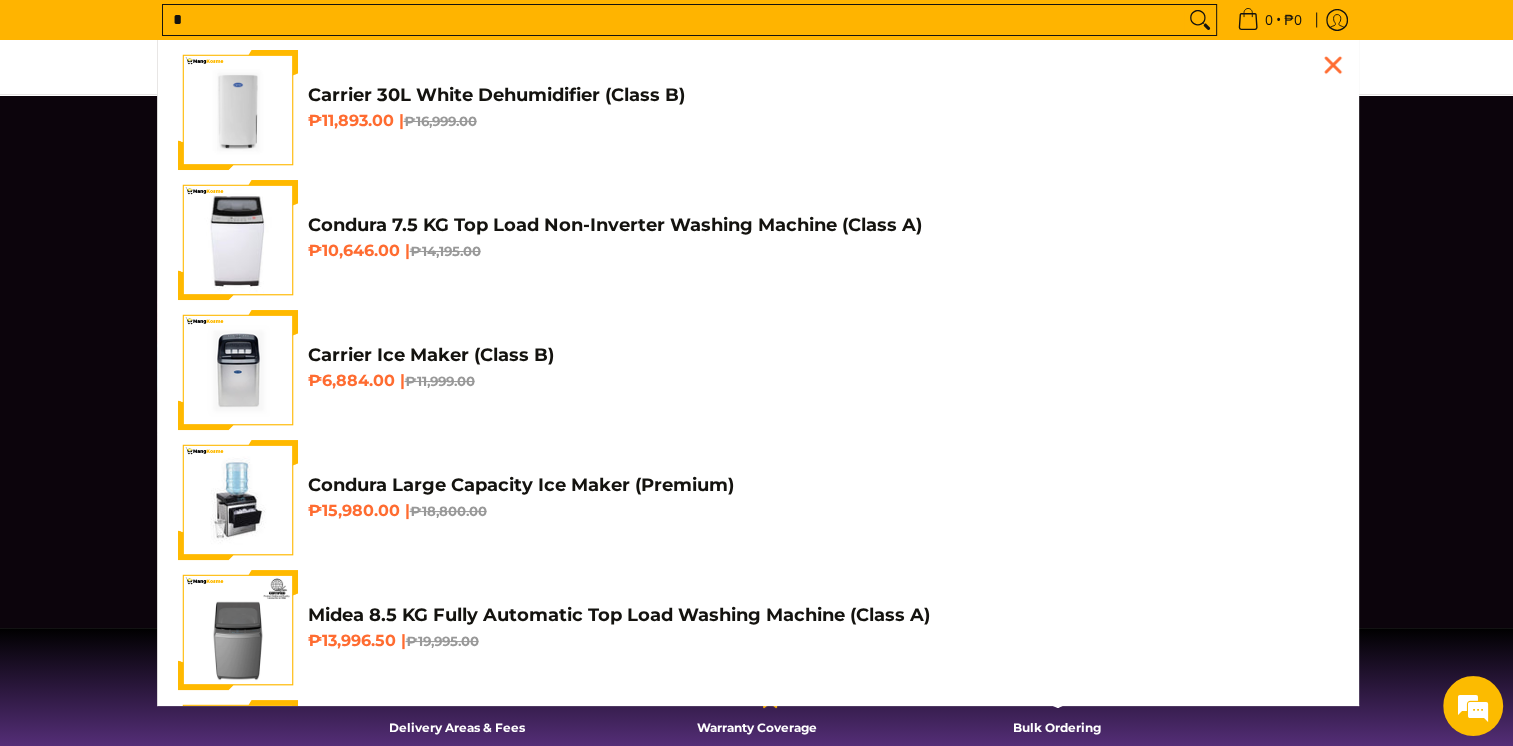 type 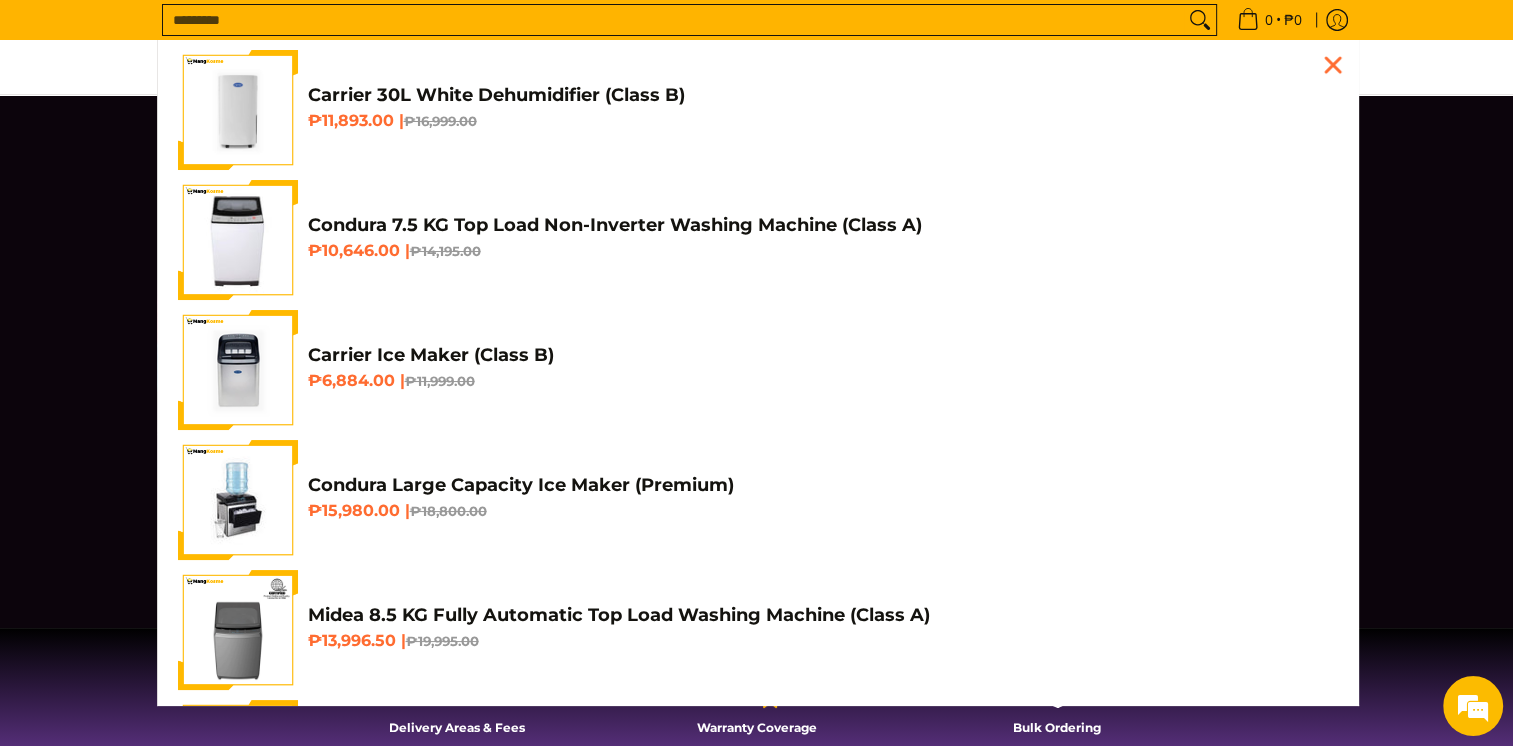 scroll, scrollTop: 0, scrollLeft: 0, axis: both 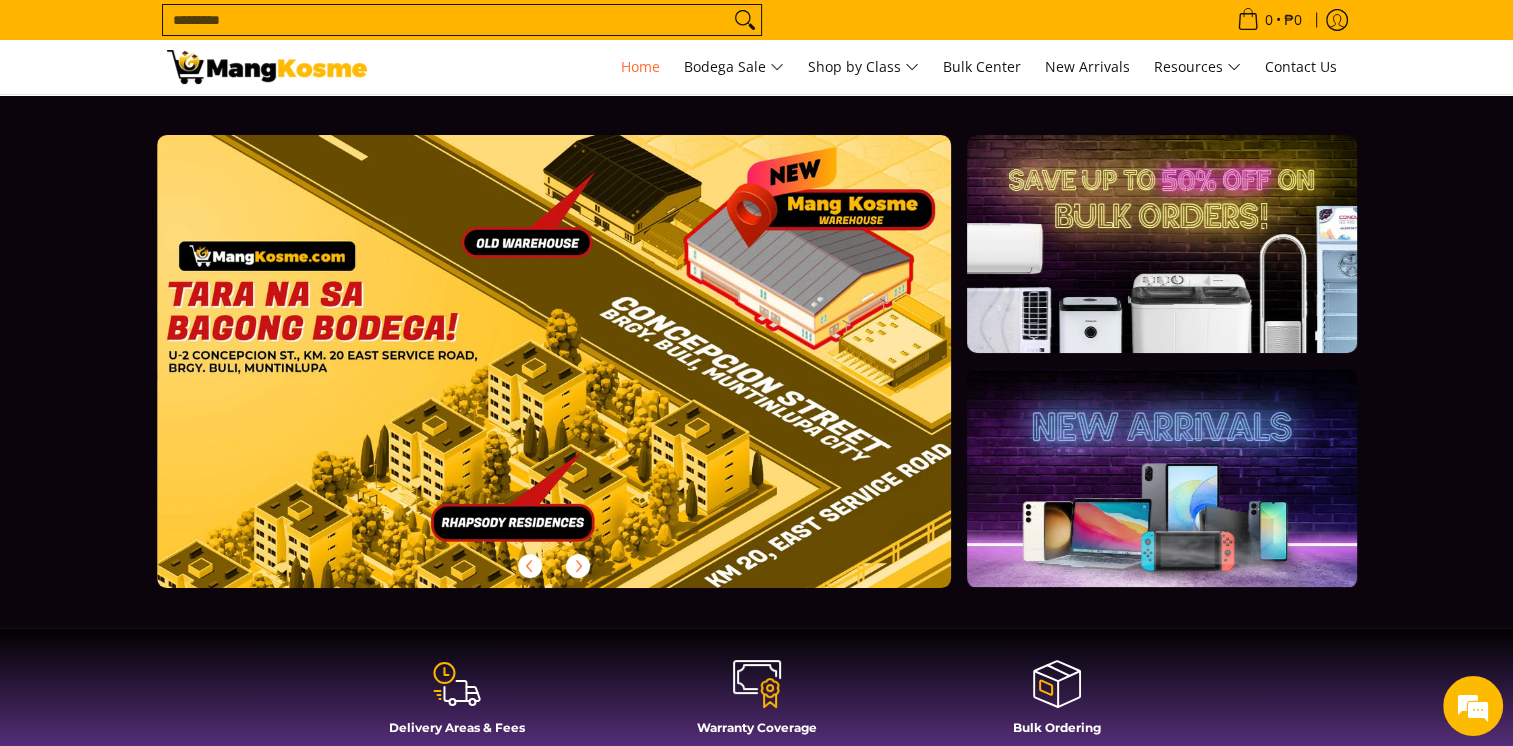 click on "Search..." at bounding box center (446, 20) 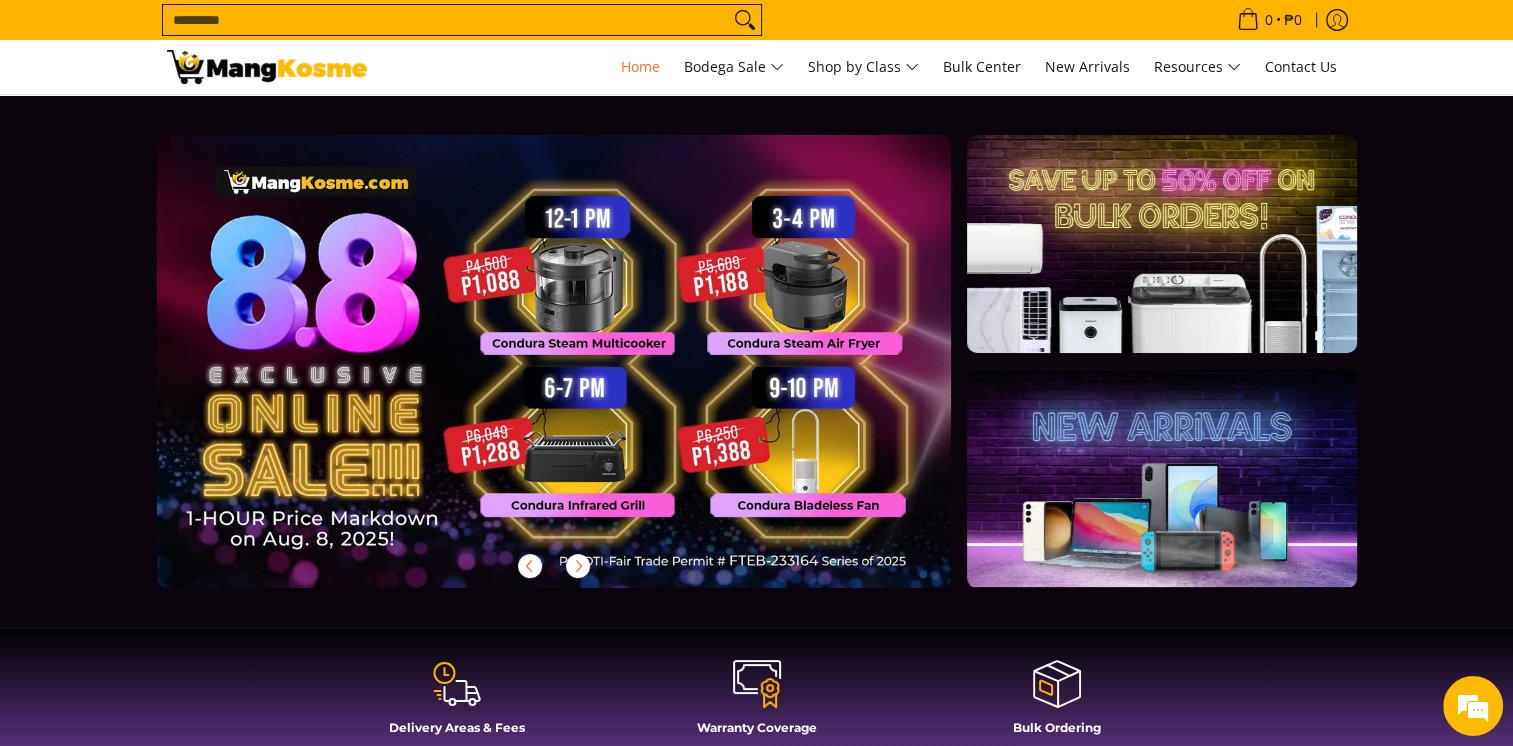 scroll, scrollTop: 0, scrollLeft: 3244, axis: horizontal 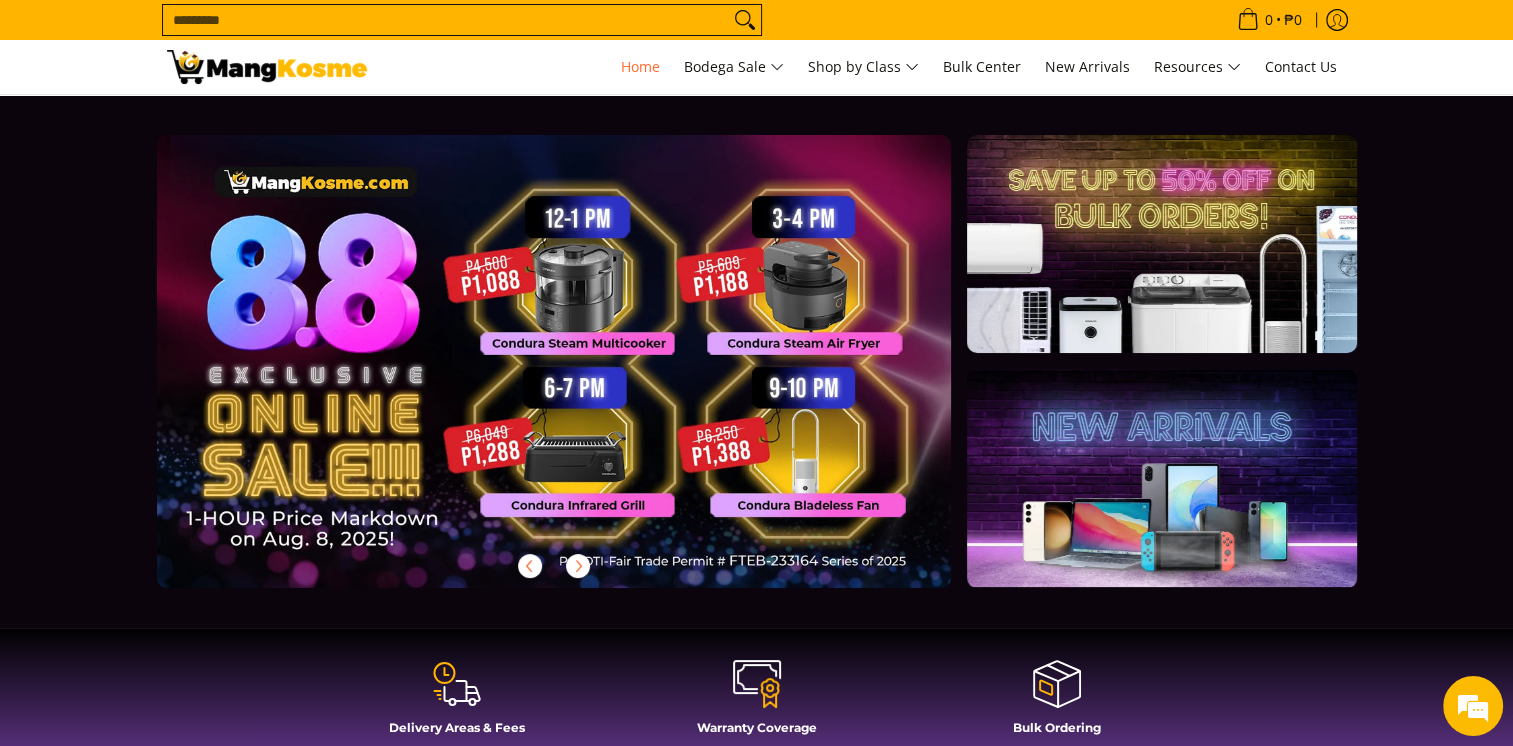 click on "Search..." at bounding box center (446, 20) 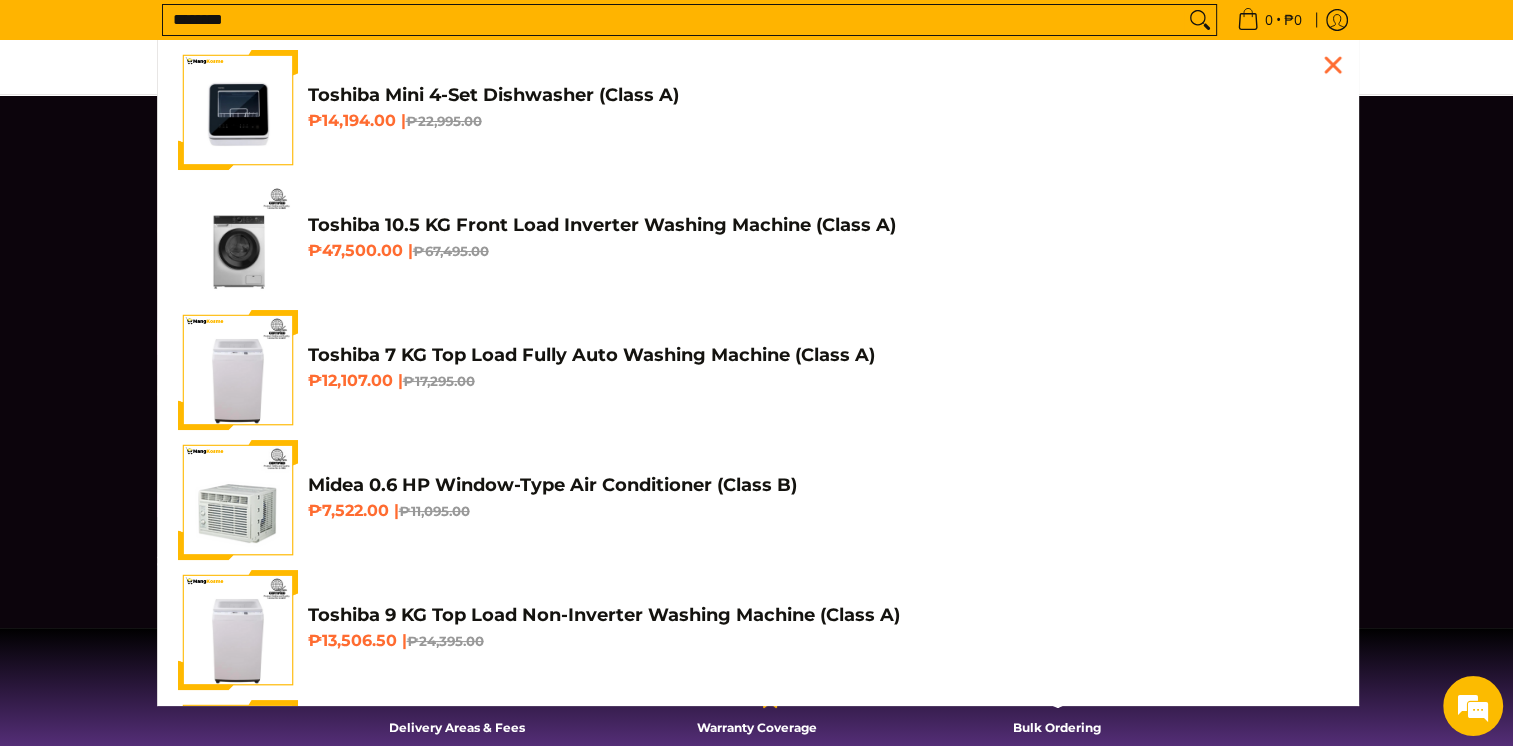 scroll, scrollTop: 0, scrollLeft: 795, axis: horizontal 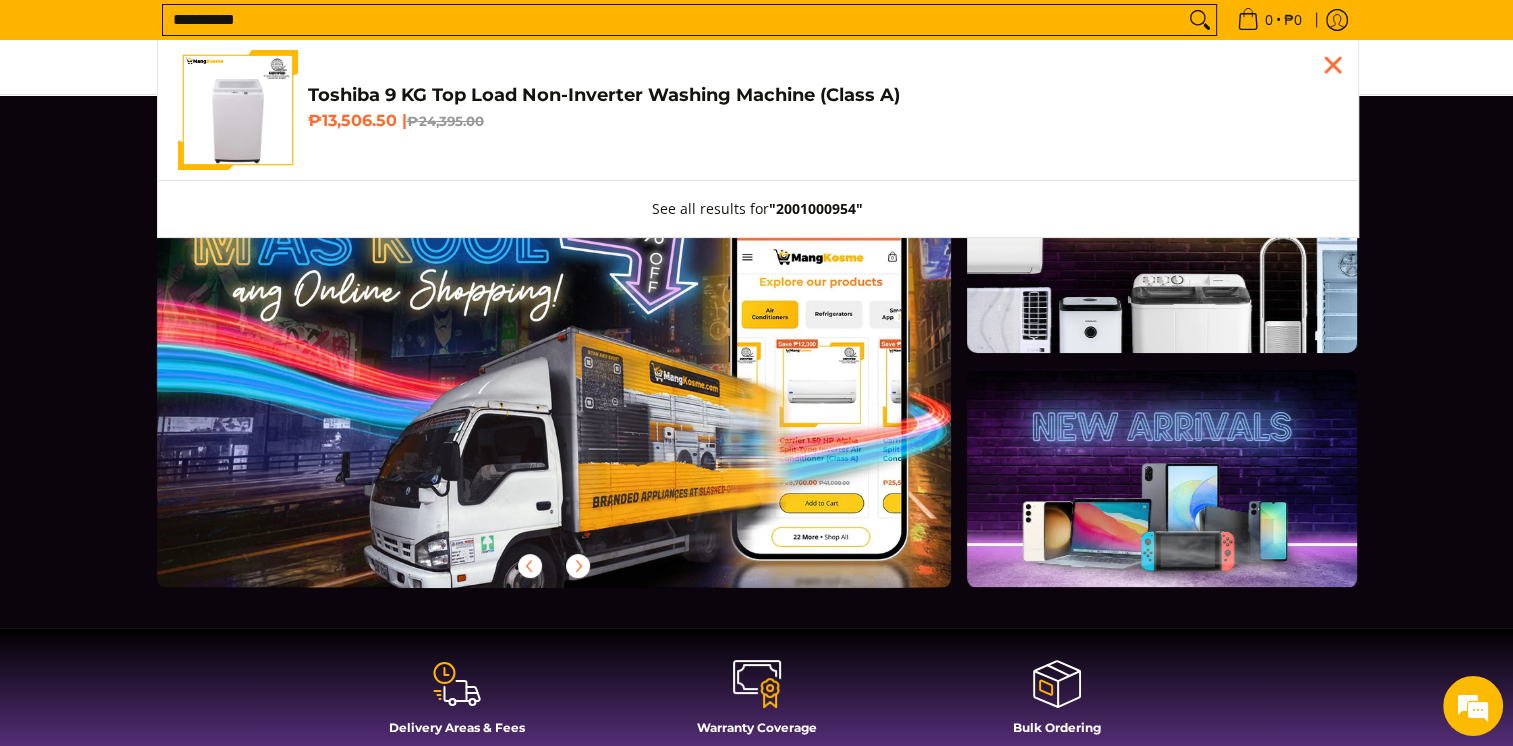 type on "**********" 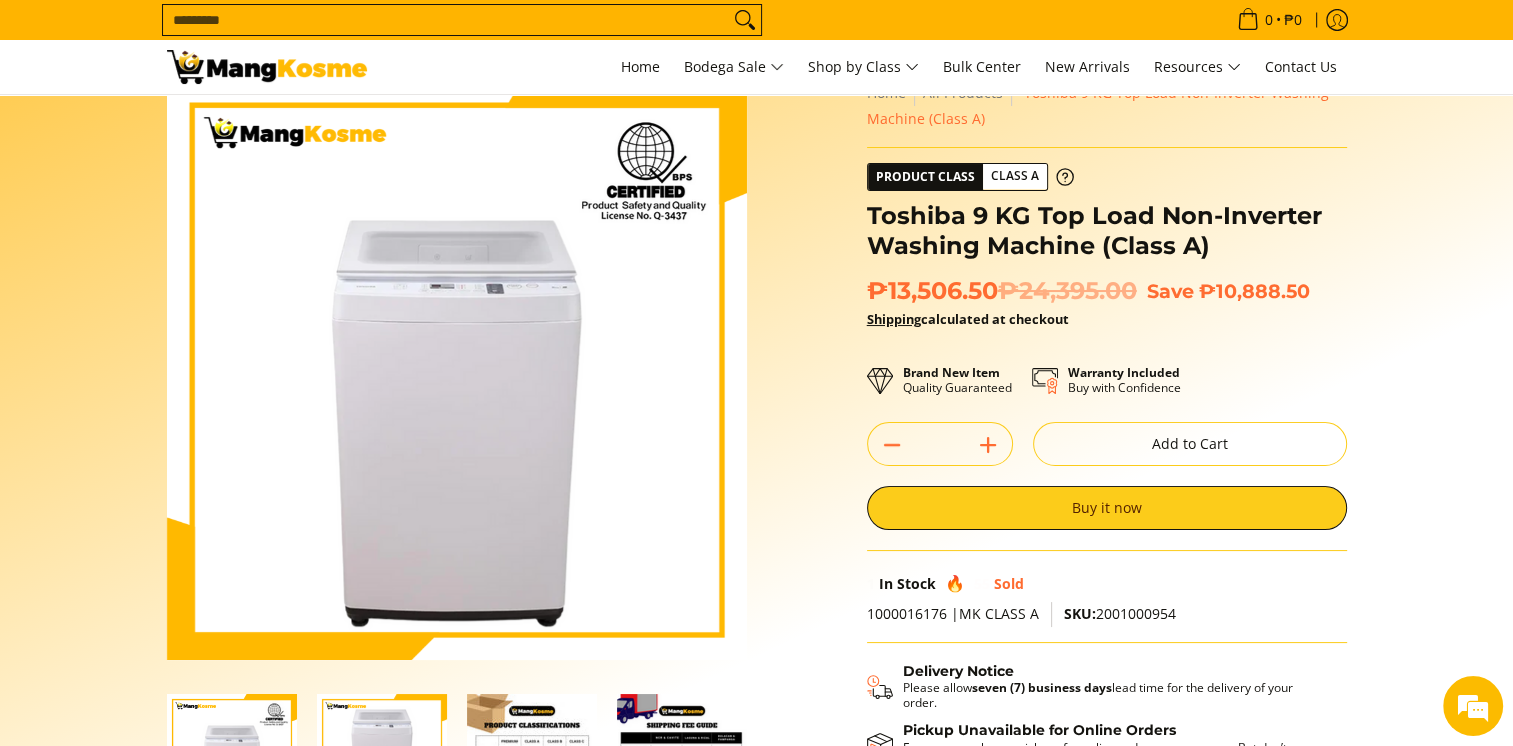 scroll, scrollTop: 0, scrollLeft: 0, axis: both 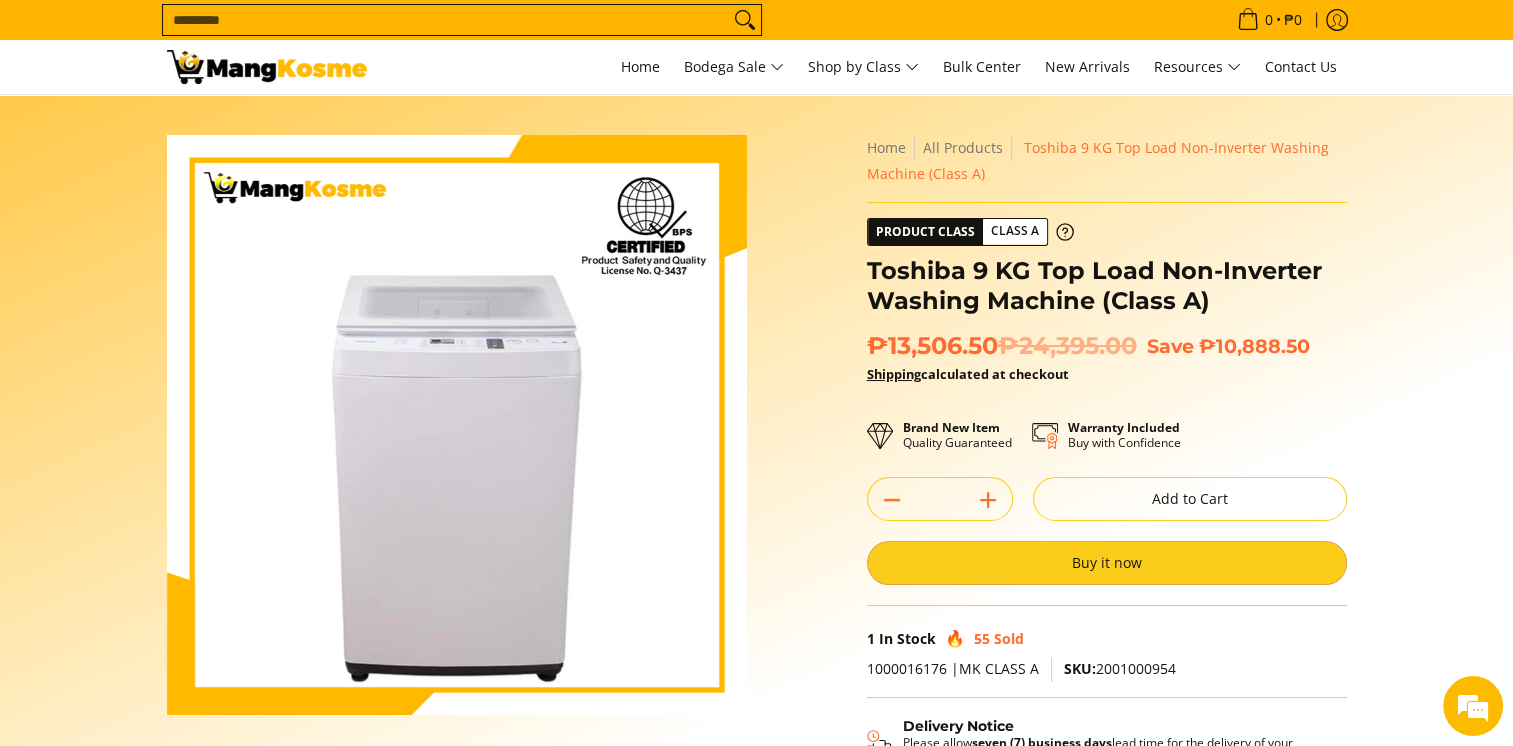 click on "Buy it now" at bounding box center (1107, 563) 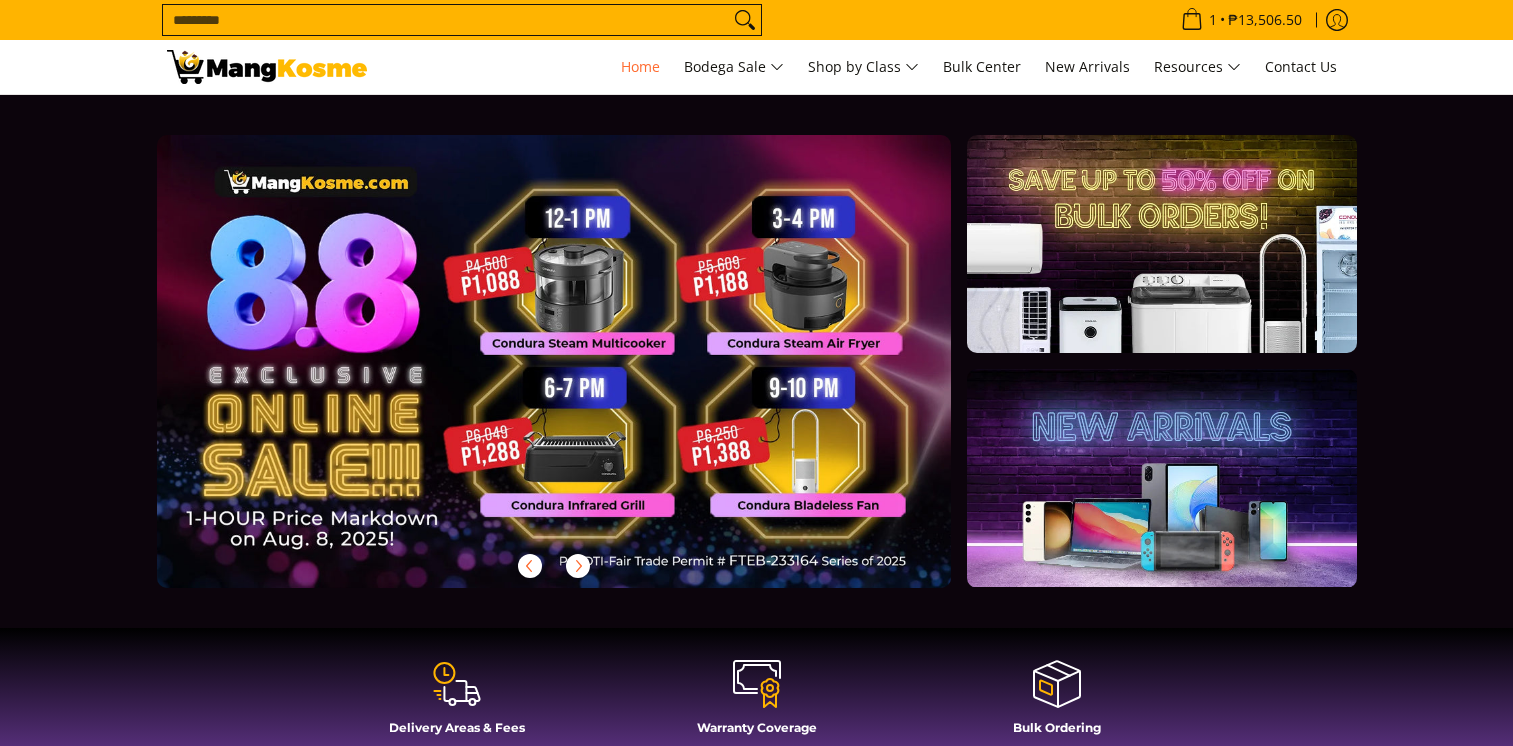 scroll, scrollTop: 0, scrollLeft: 0, axis: both 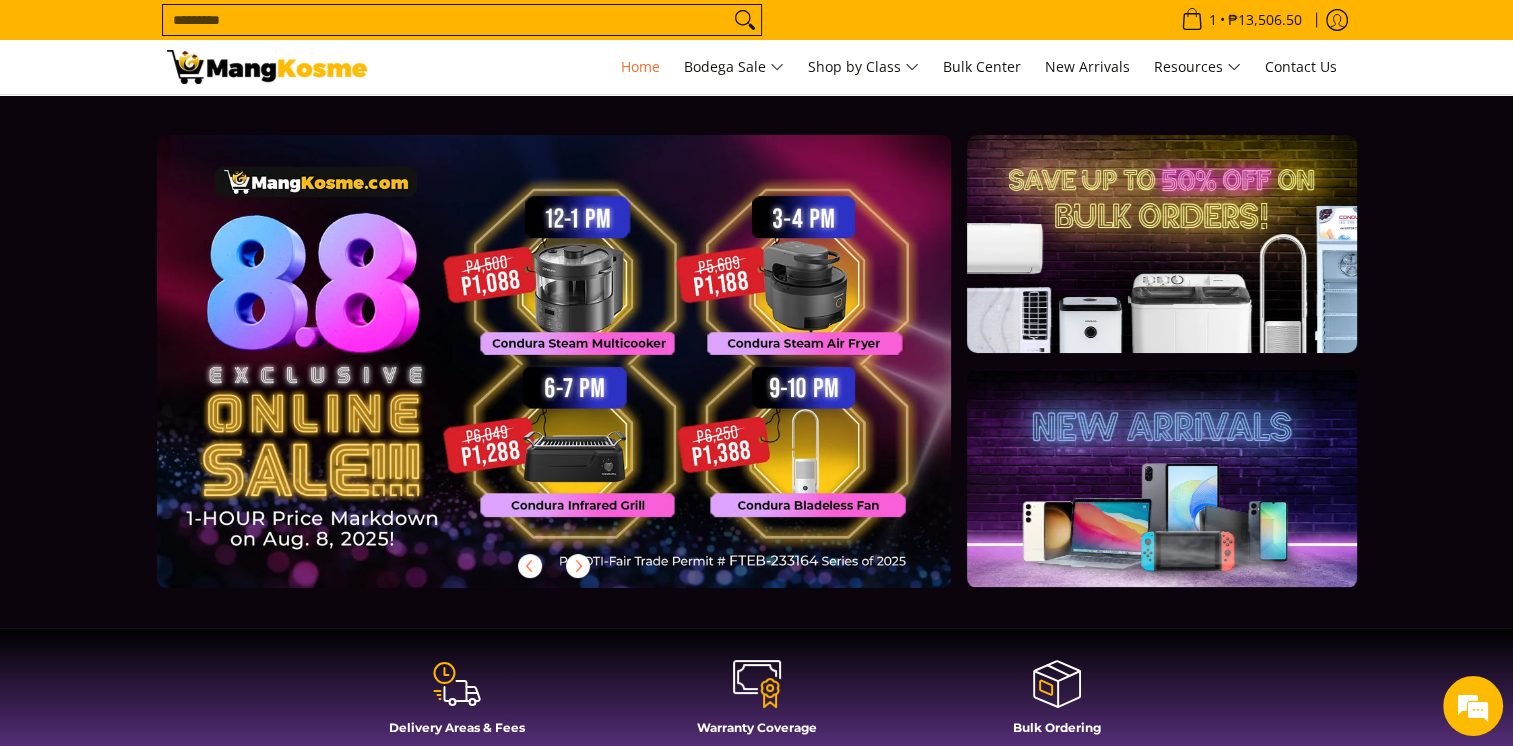 click on "Search..." at bounding box center [446, 20] 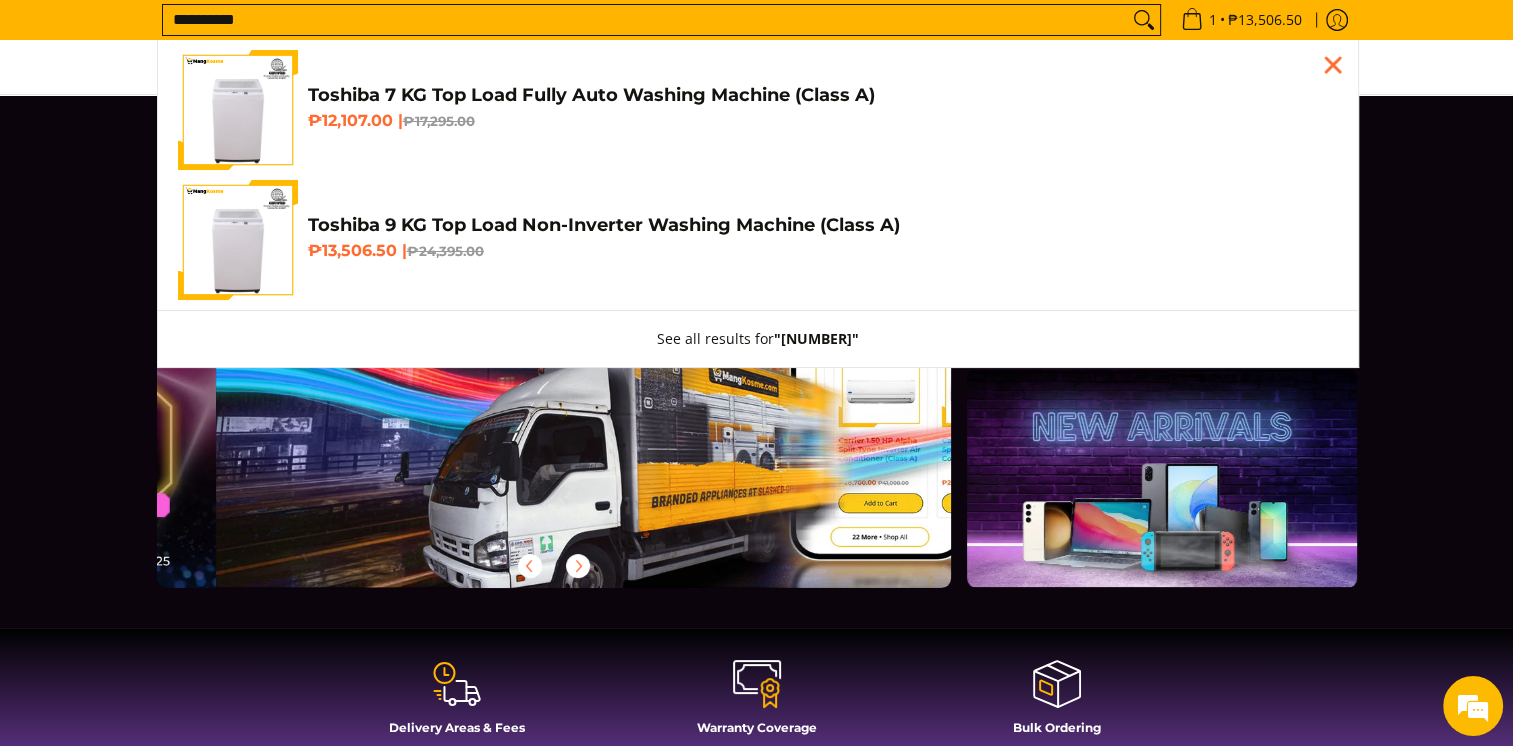 scroll, scrollTop: 0, scrollLeft: 795, axis: horizontal 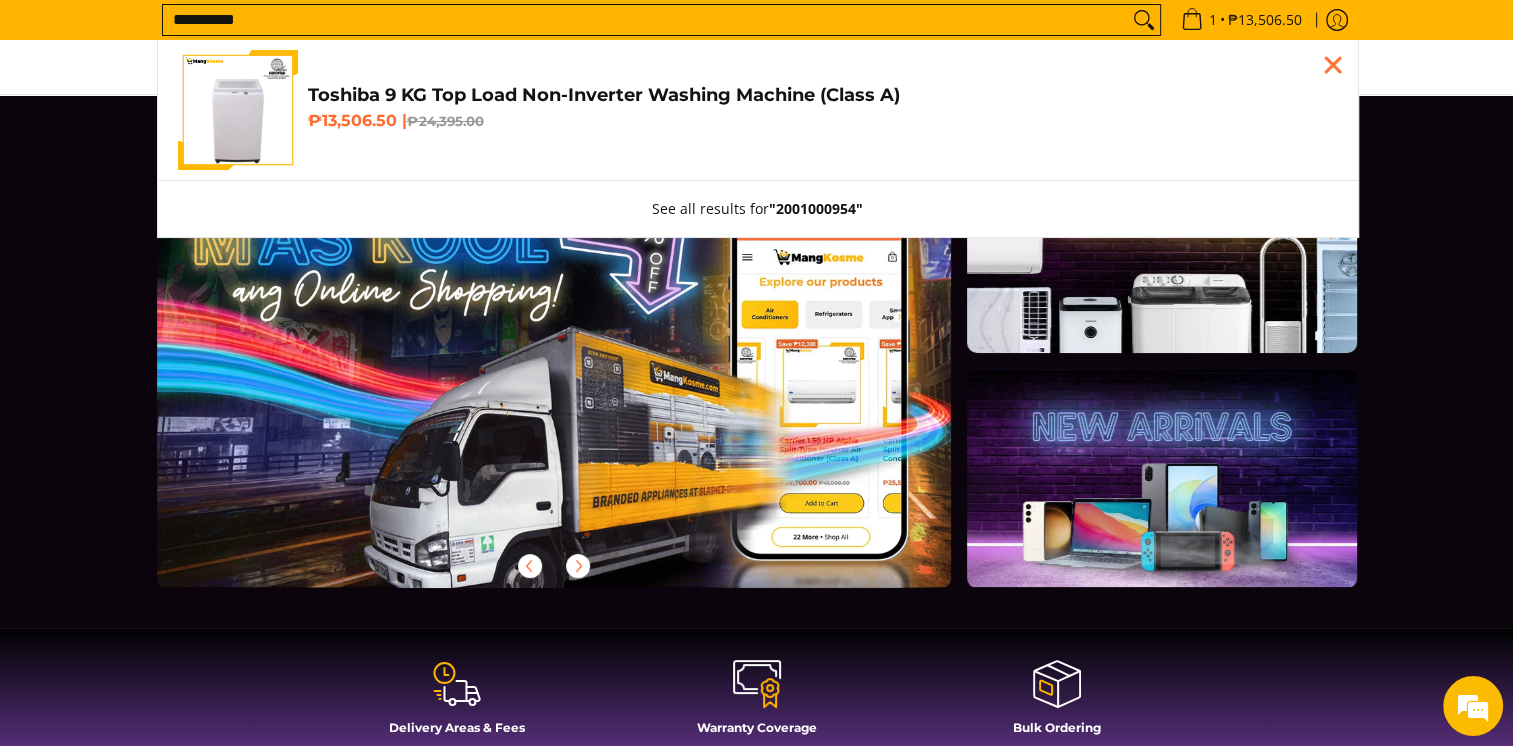 type on "**********" 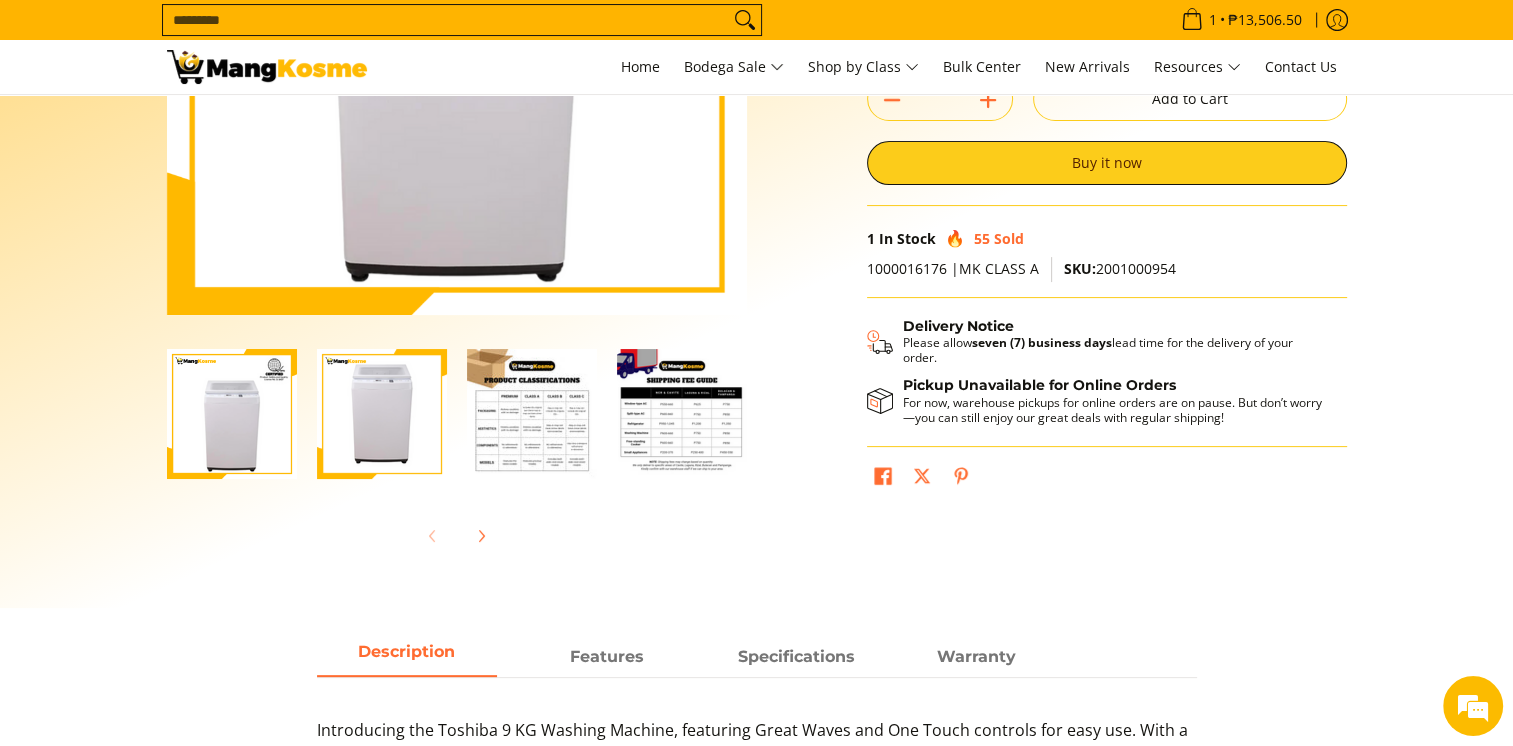 scroll, scrollTop: 100, scrollLeft: 0, axis: vertical 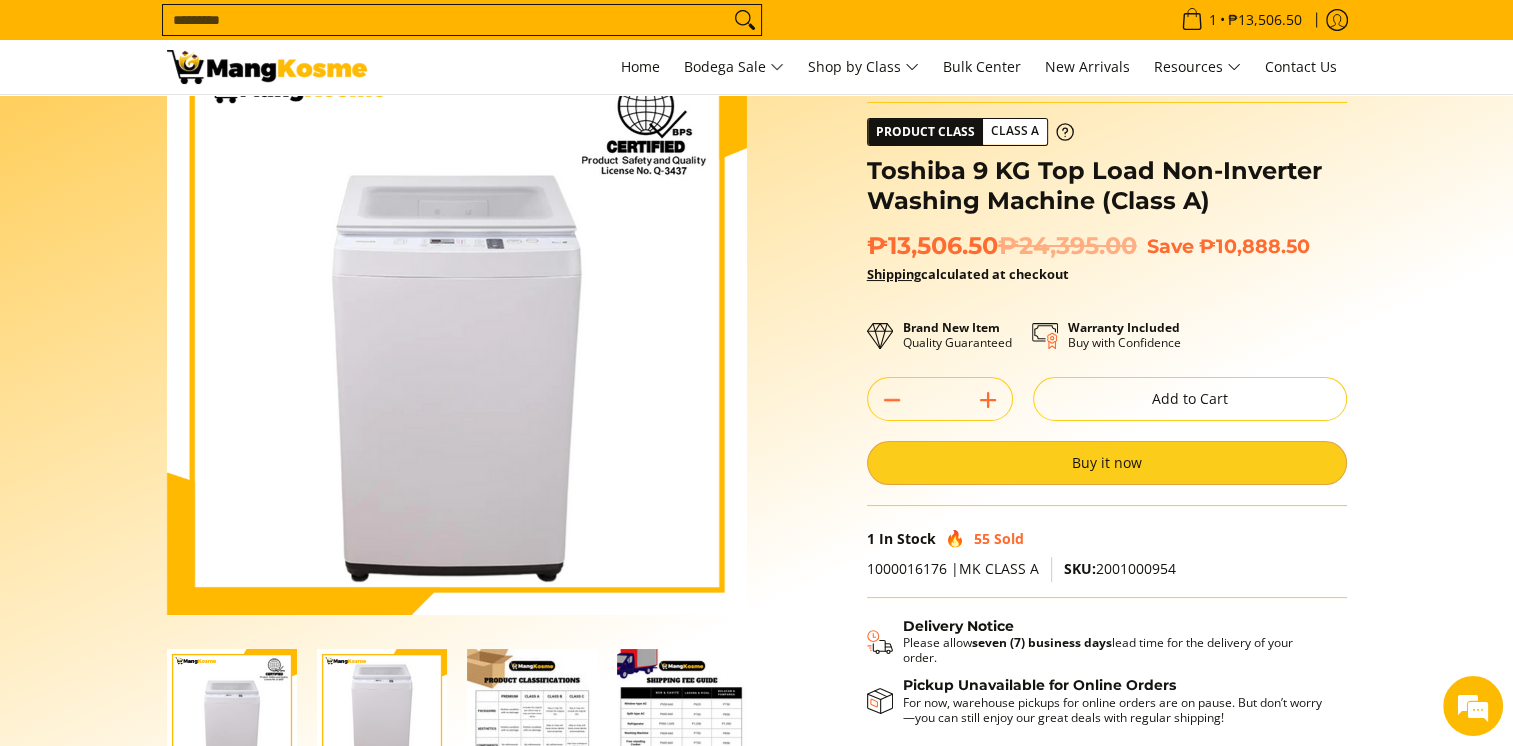 click on "Buy it now" at bounding box center (1107, 463) 